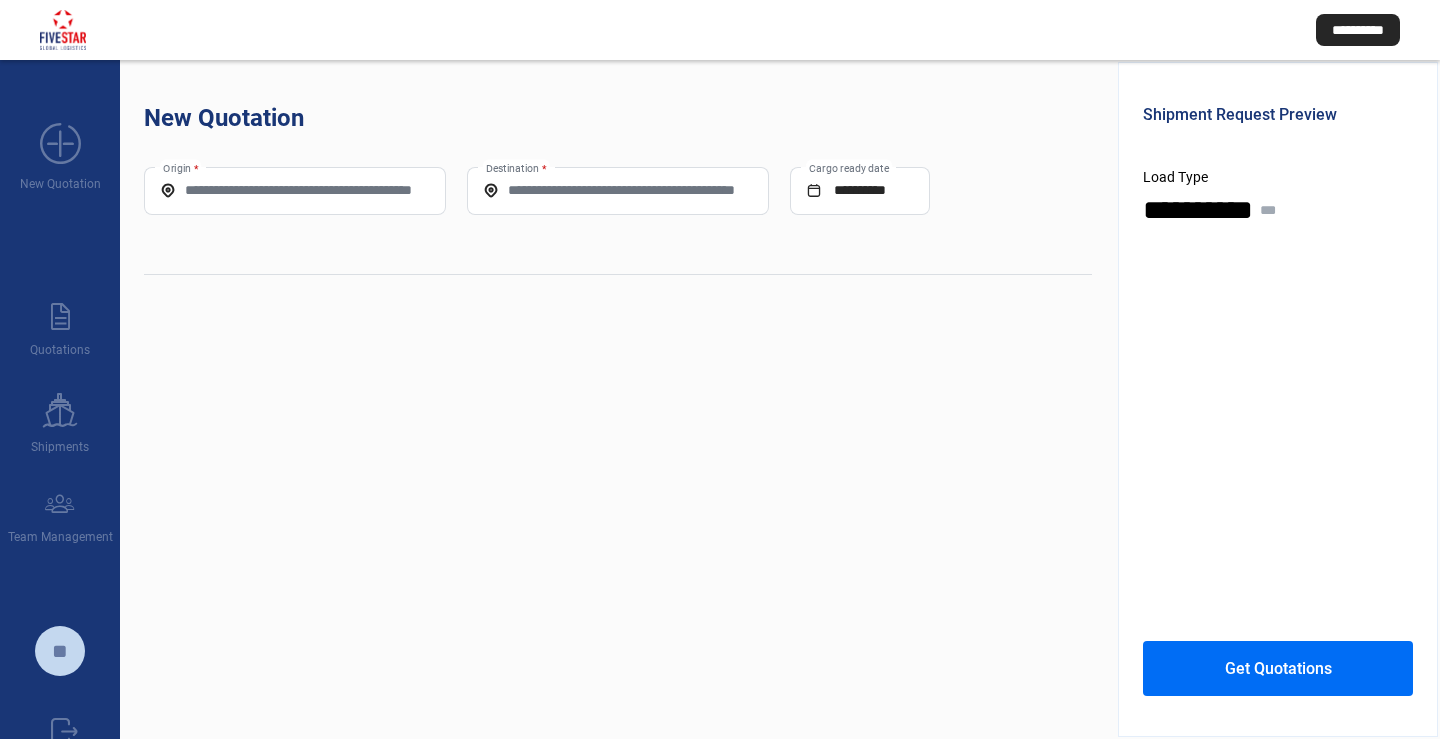 scroll, scrollTop: 0, scrollLeft: 0, axis: both 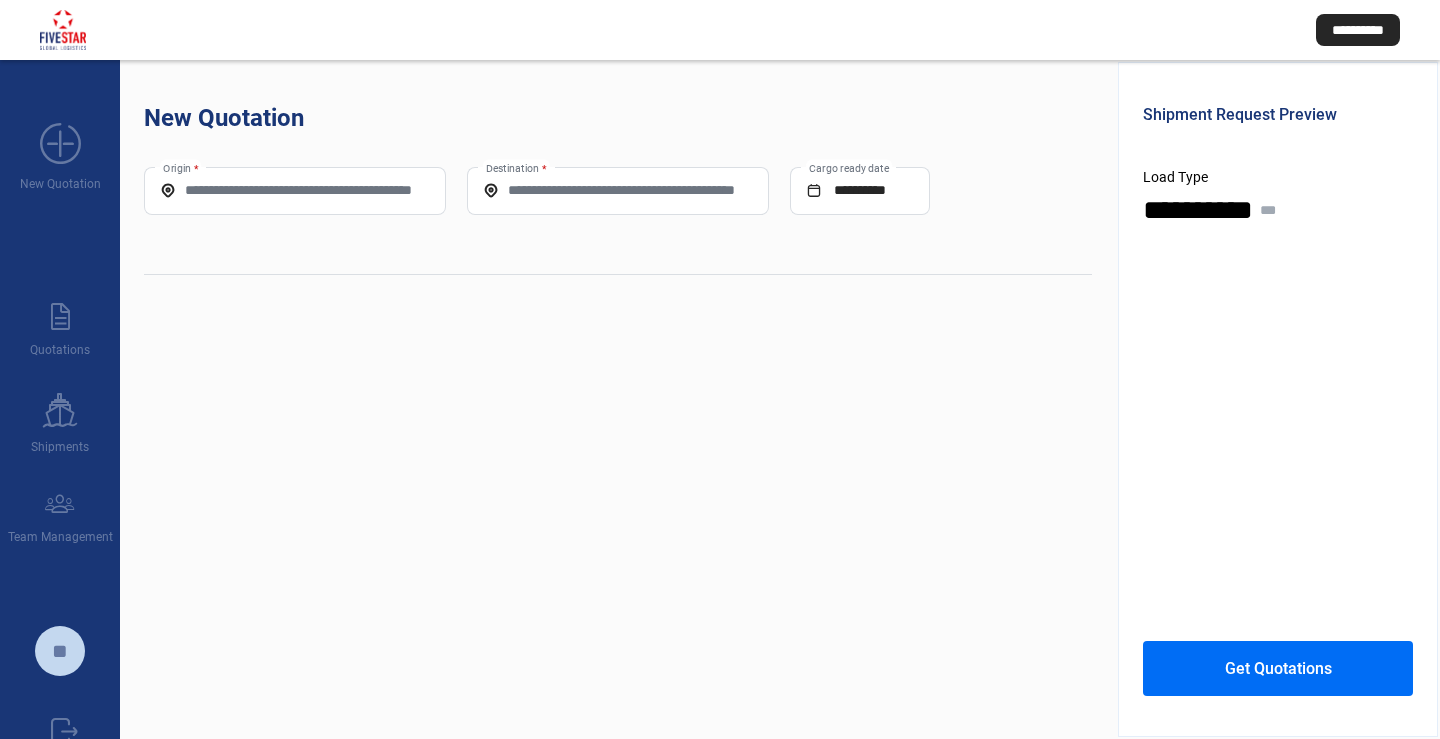 click on "Origin *" 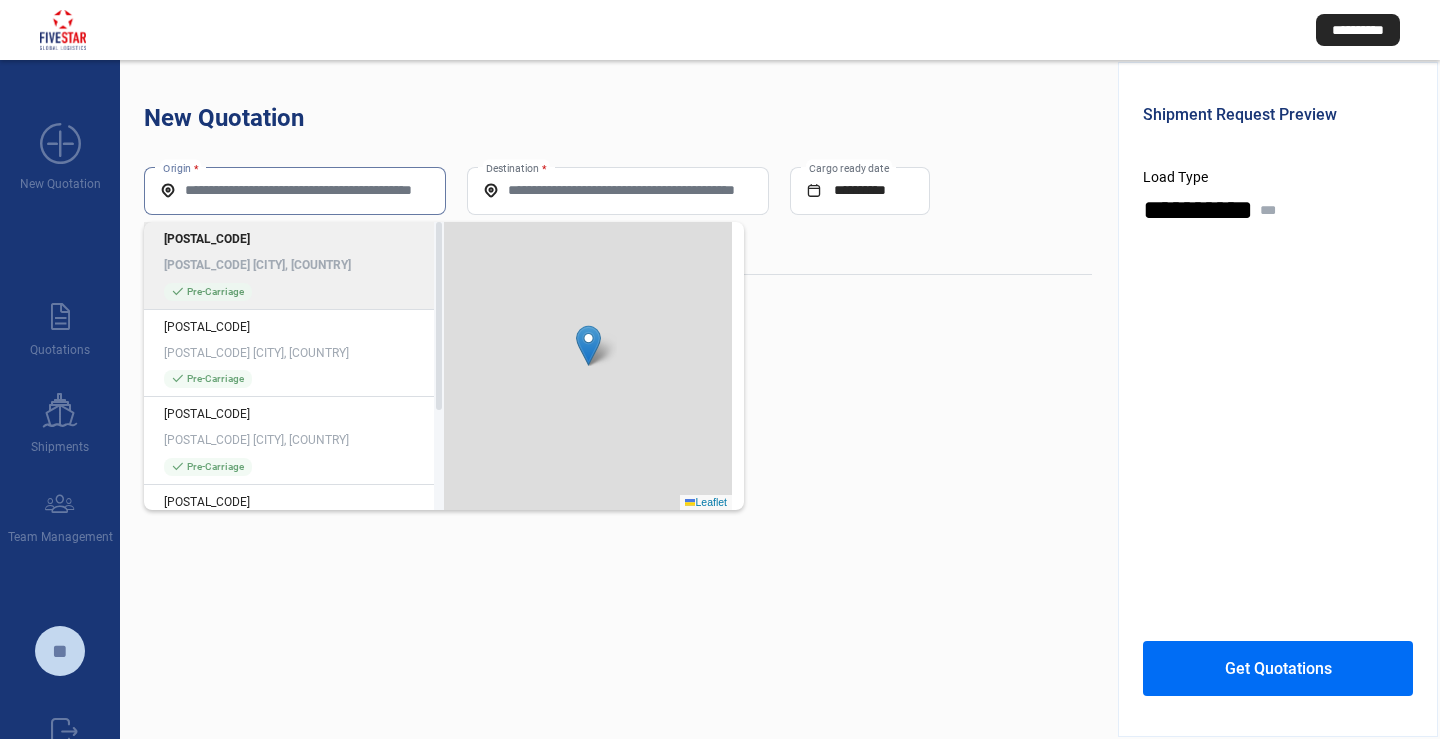 click on "Origin *" at bounding box center (295, 190) 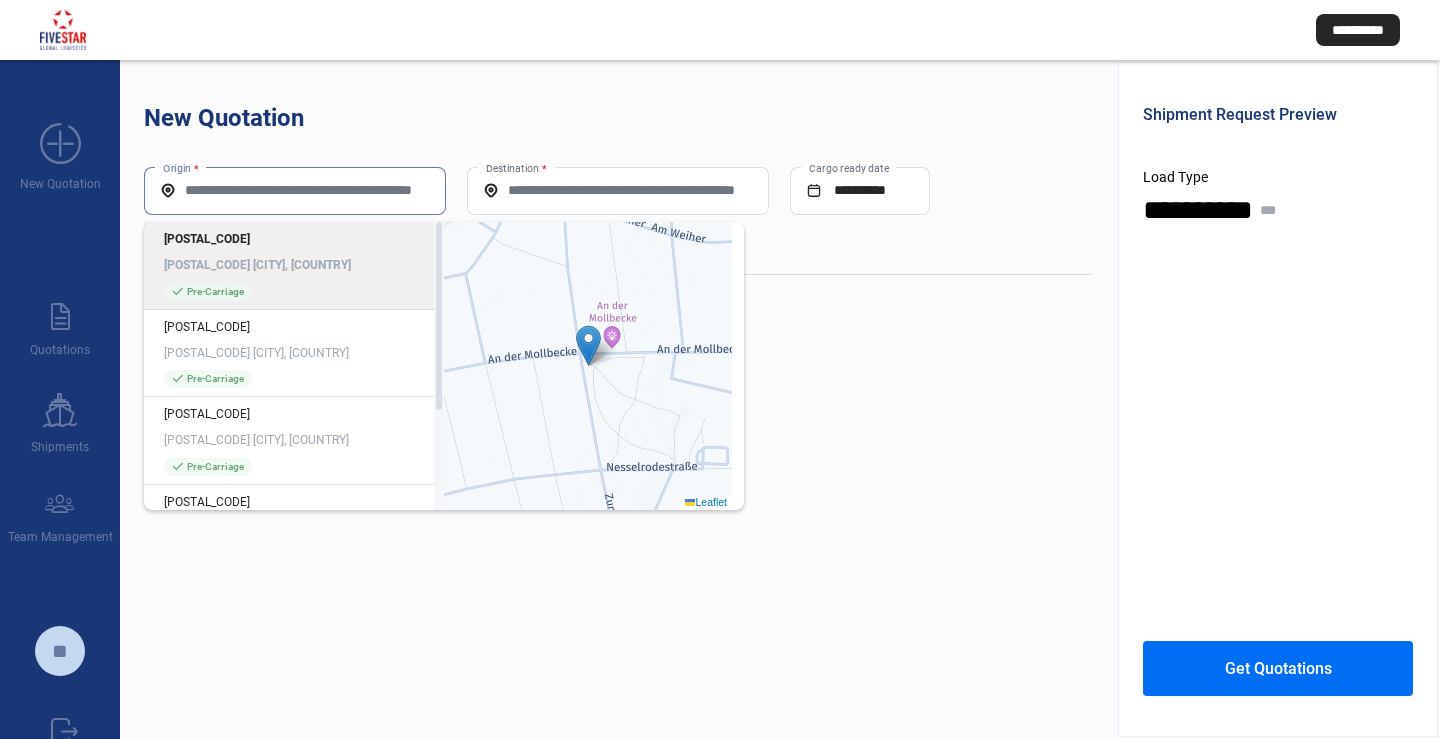 paste on "*****" 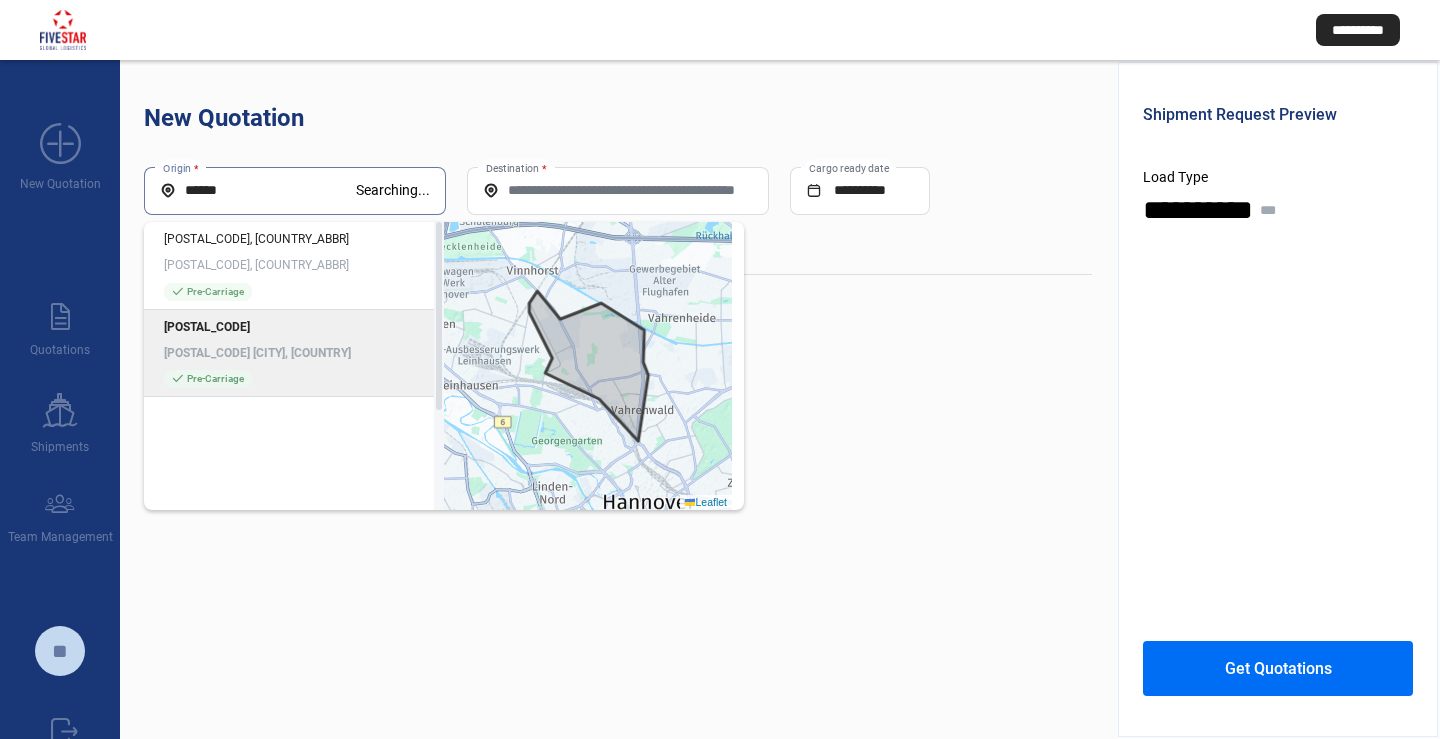 click on "[POSTAL_CODE] [CITY], [COUNTRY]" 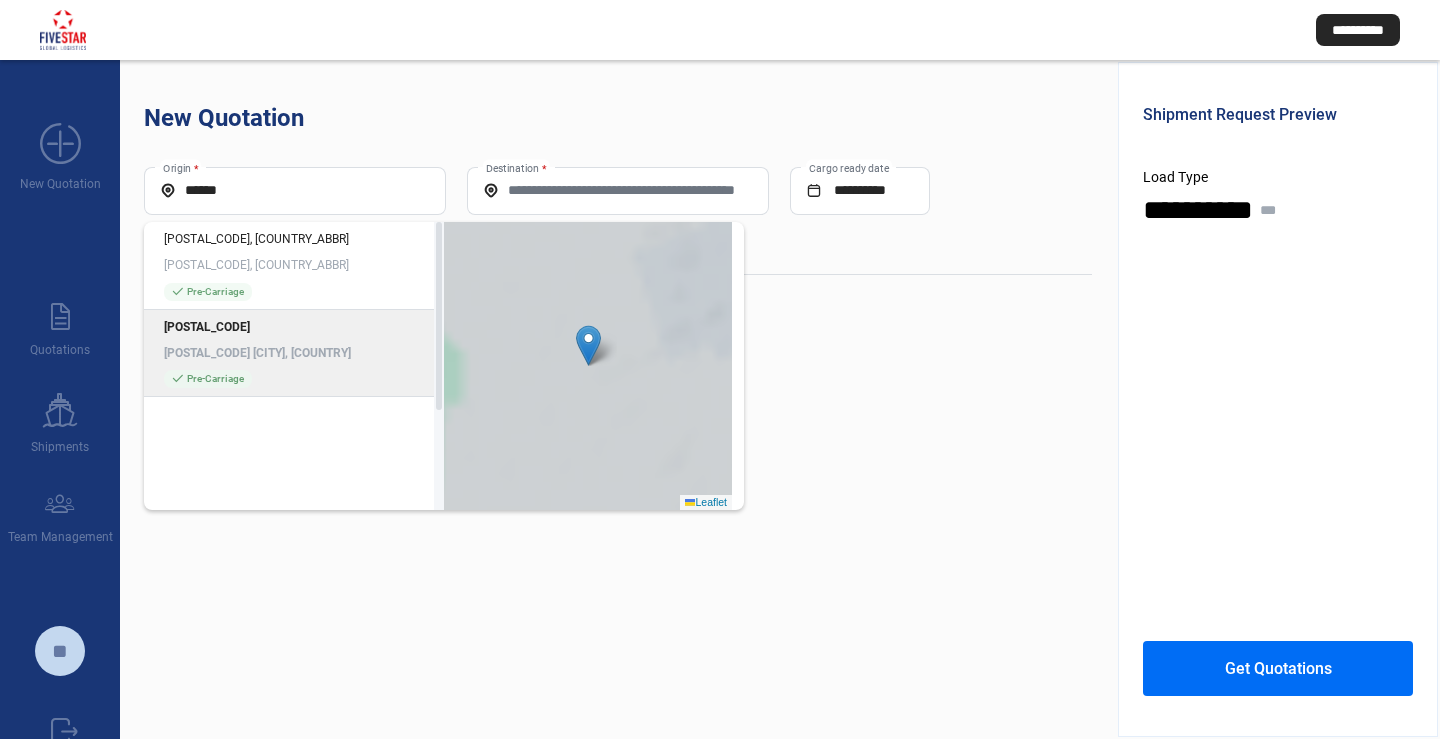 type on "**********" 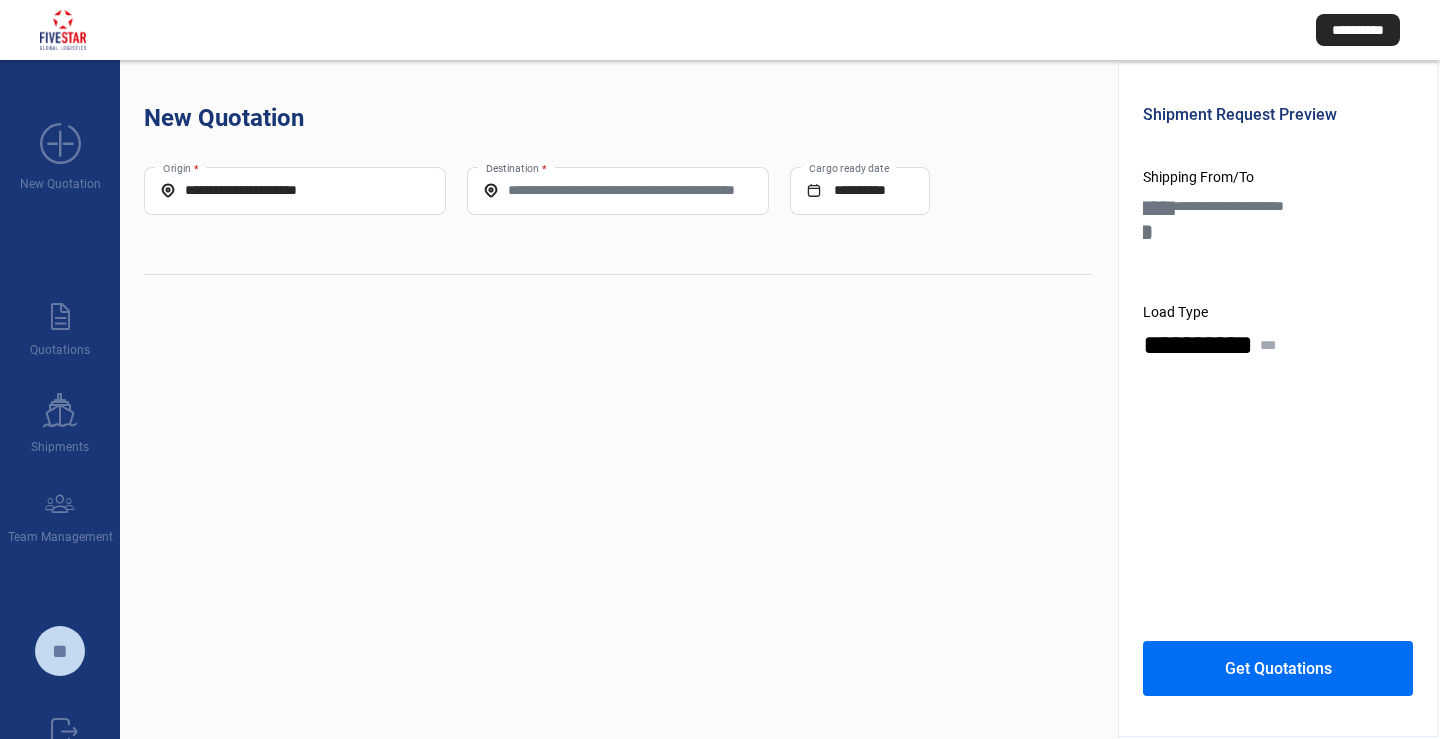 click on "Destination *" at bounding box center [618, 190] 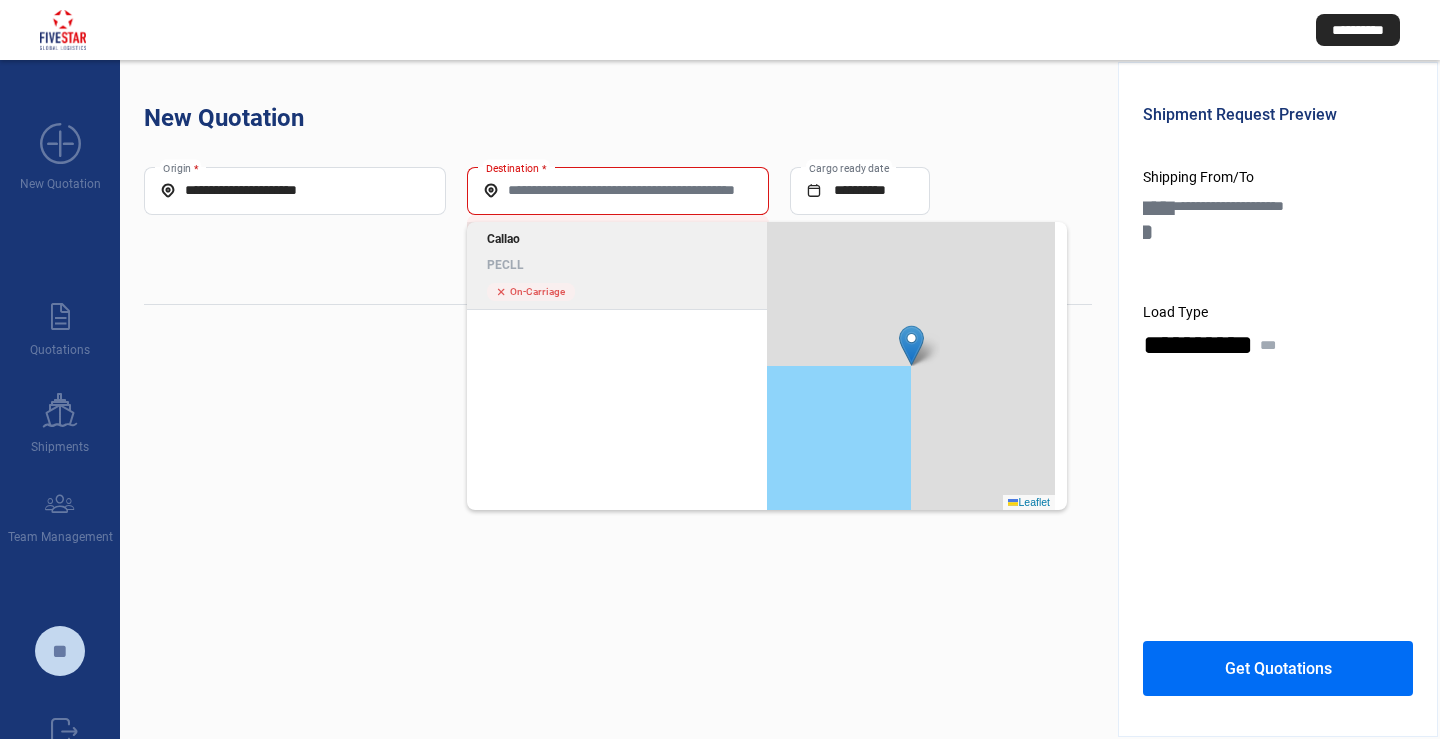 click on "Callao" 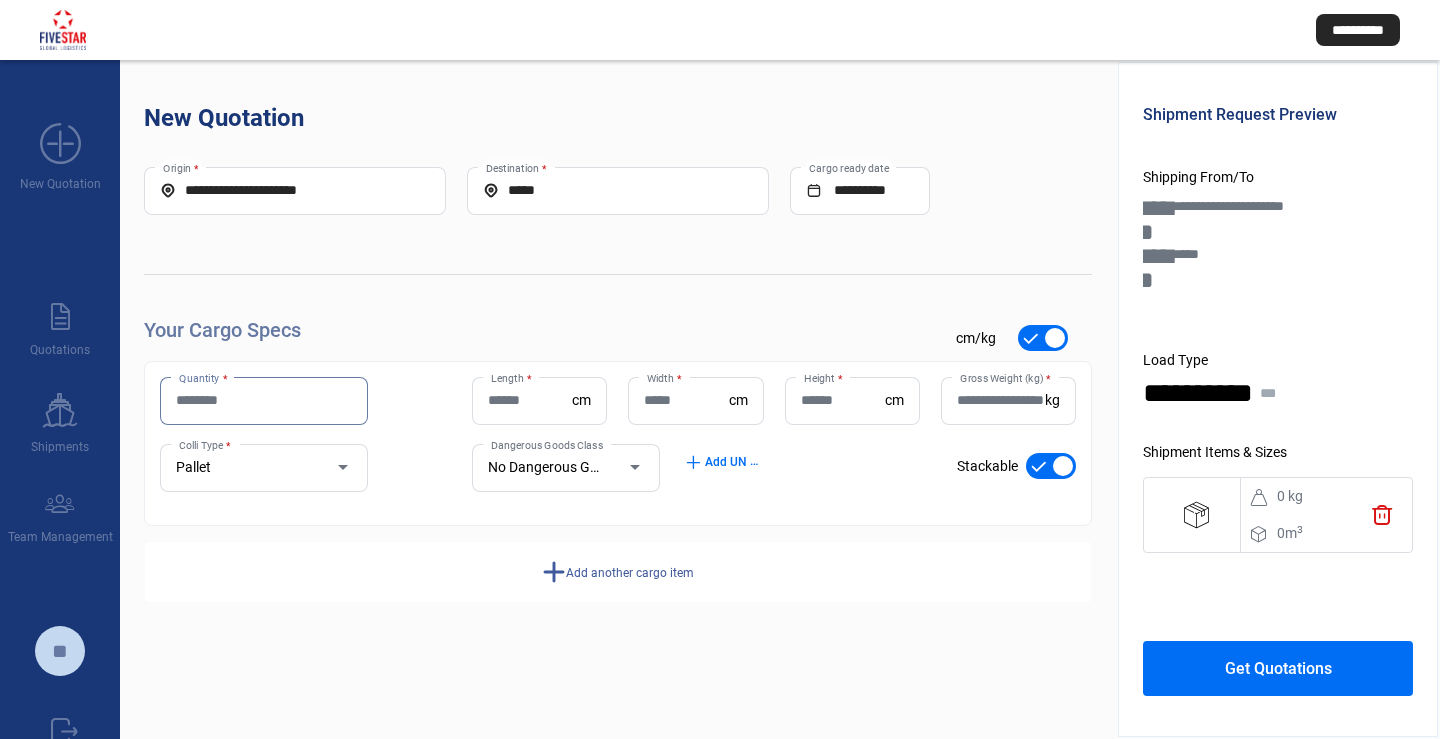 click on "Quantity *" at bounding box center [264, 400] 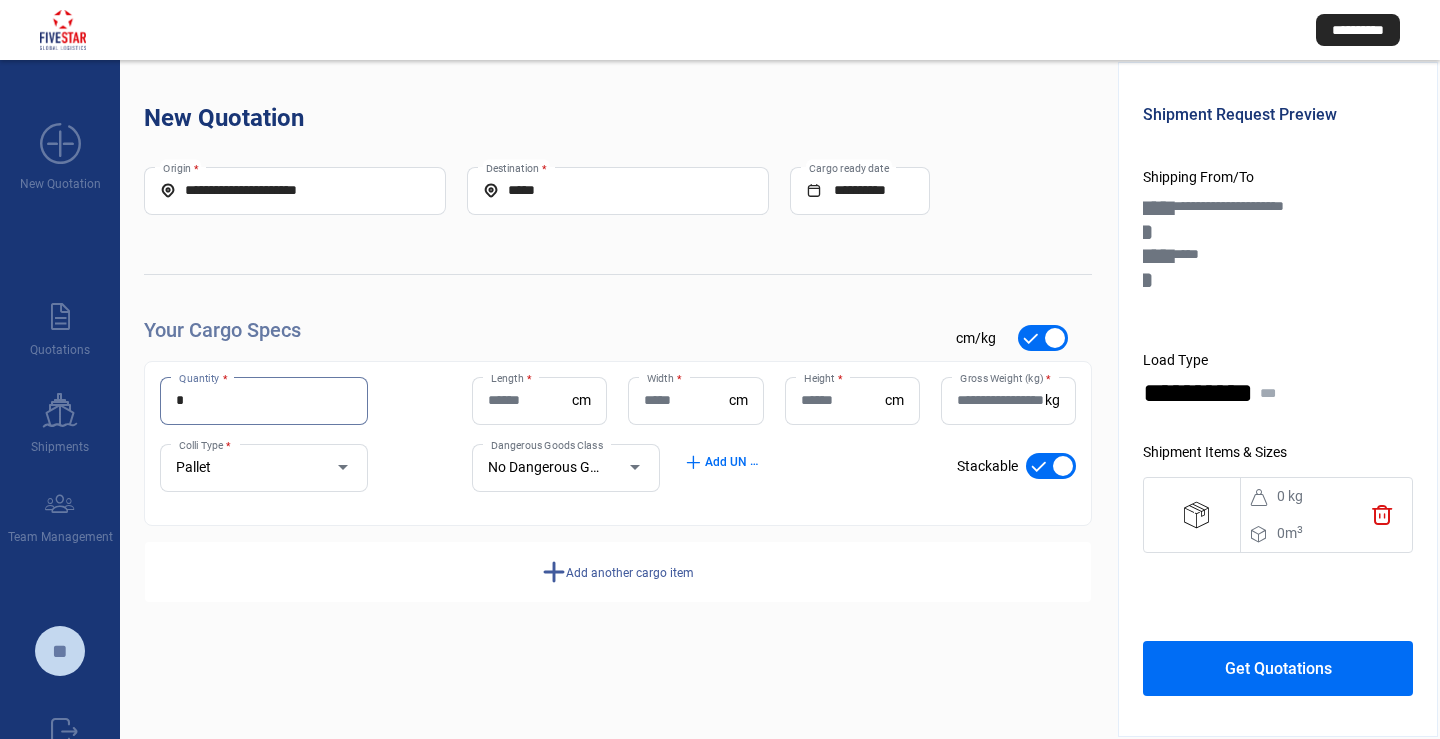 type on "*" 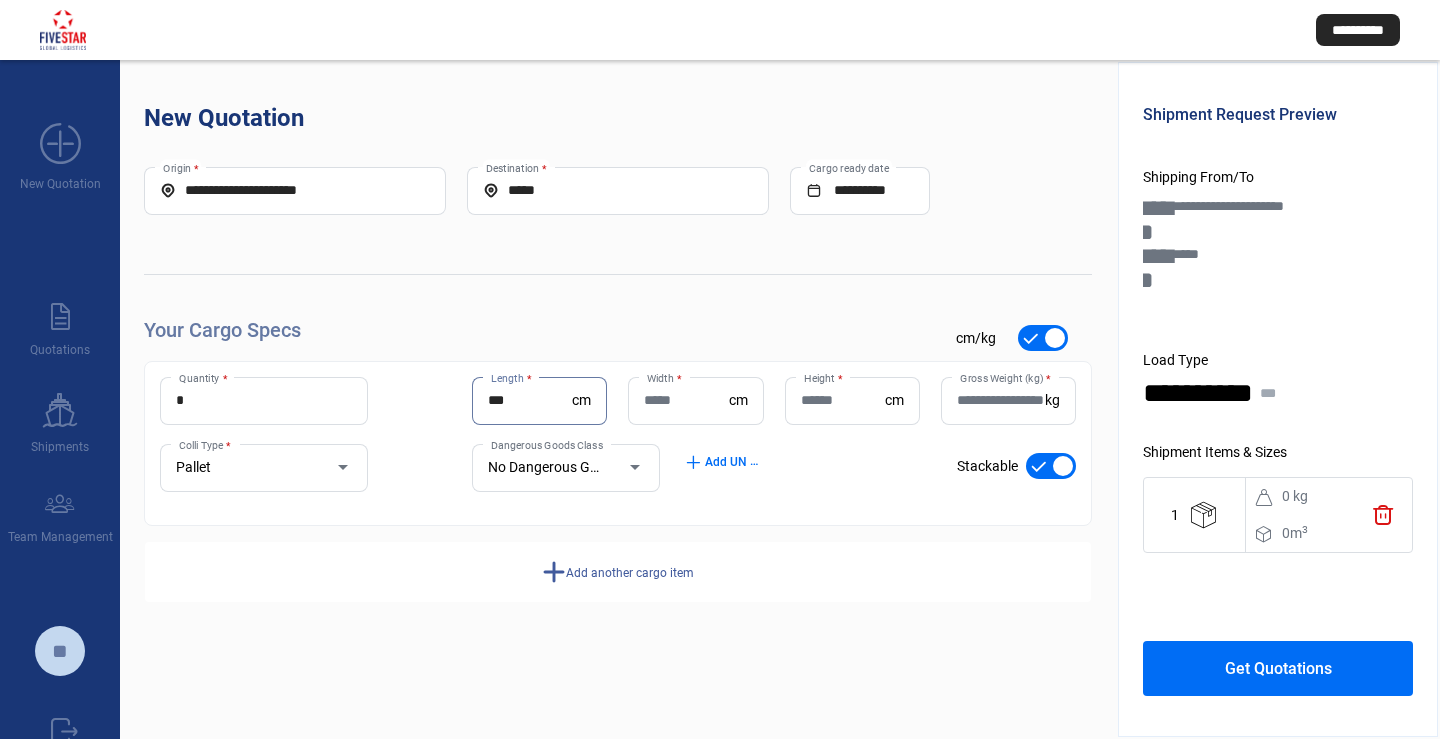 type on "***" 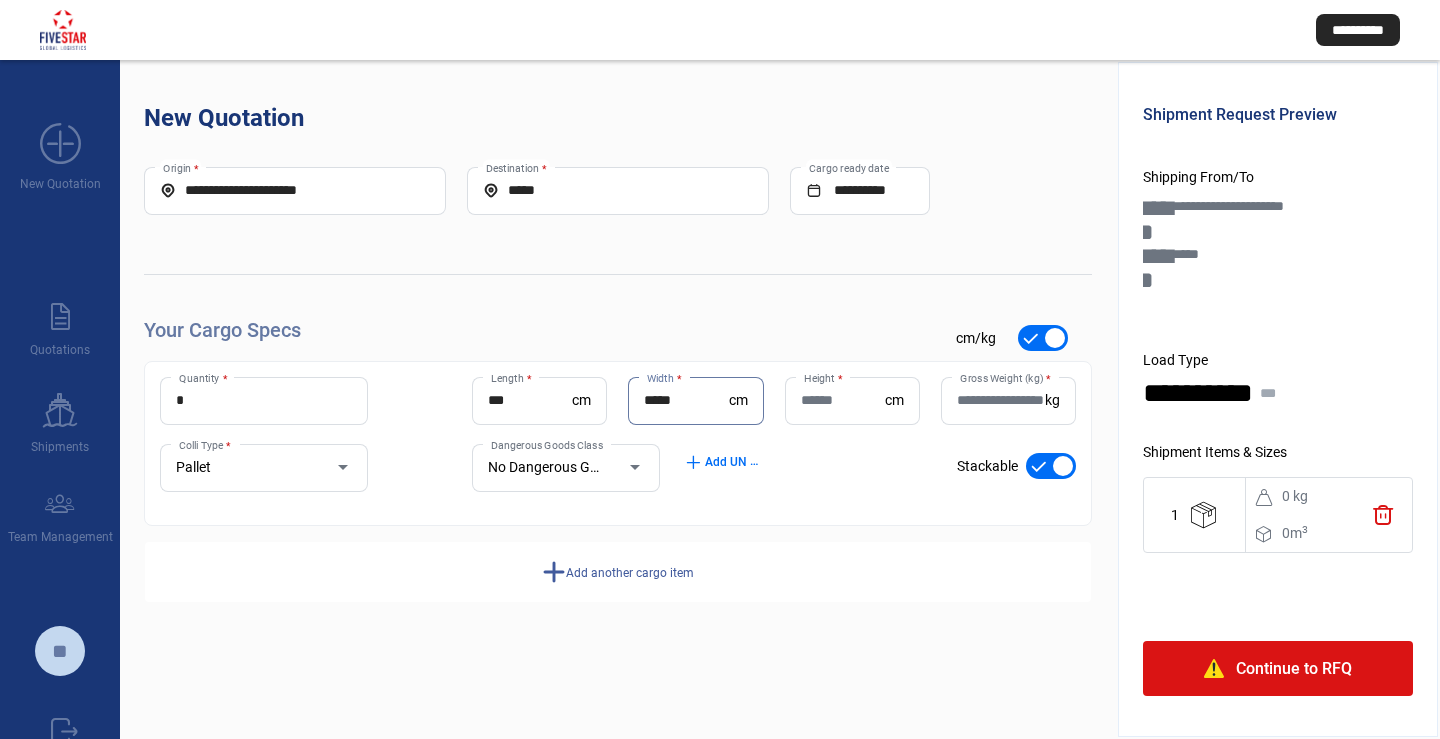 drag, startPoint x: 684, startPoint y: 403, endPoint x: 659, endPoint y: 383, distance: 32.01562 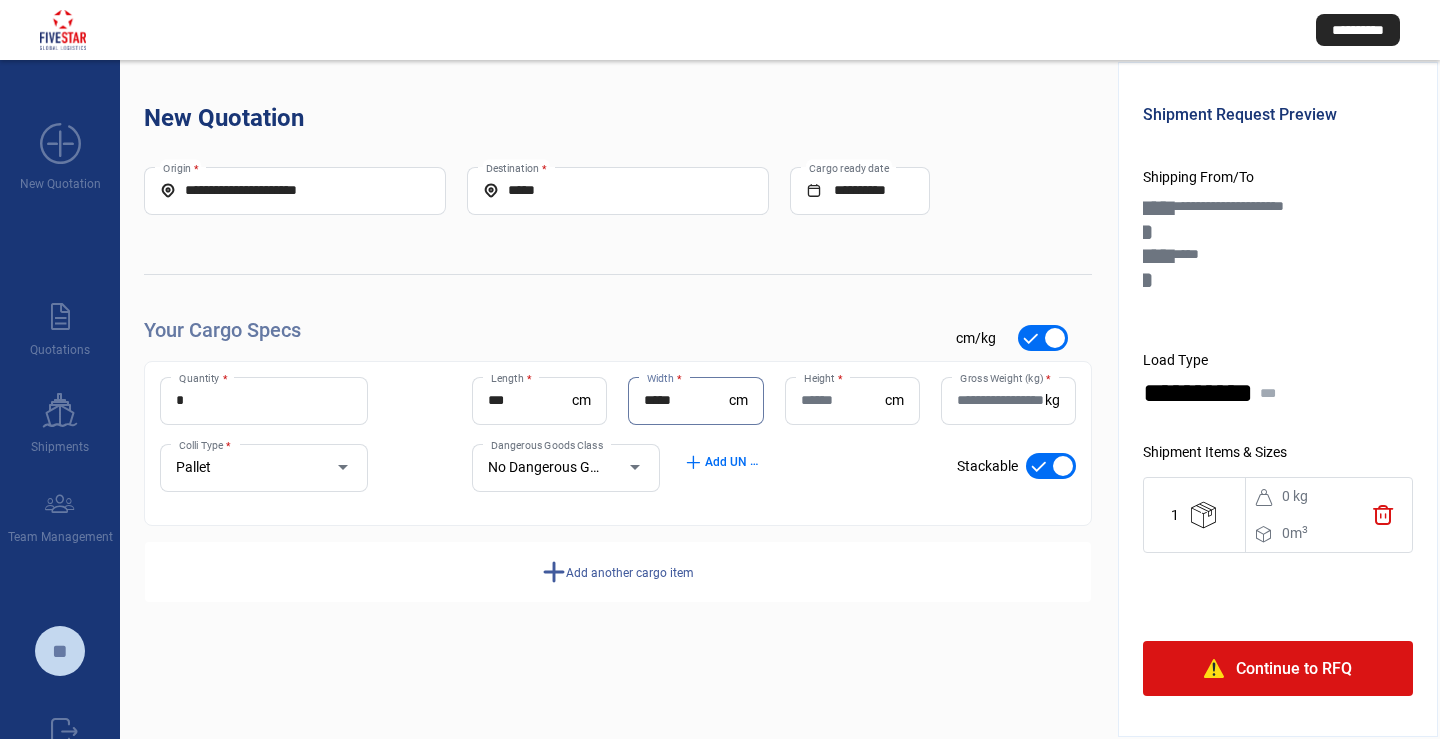 click on "*****" at bounding box center [686, 400] 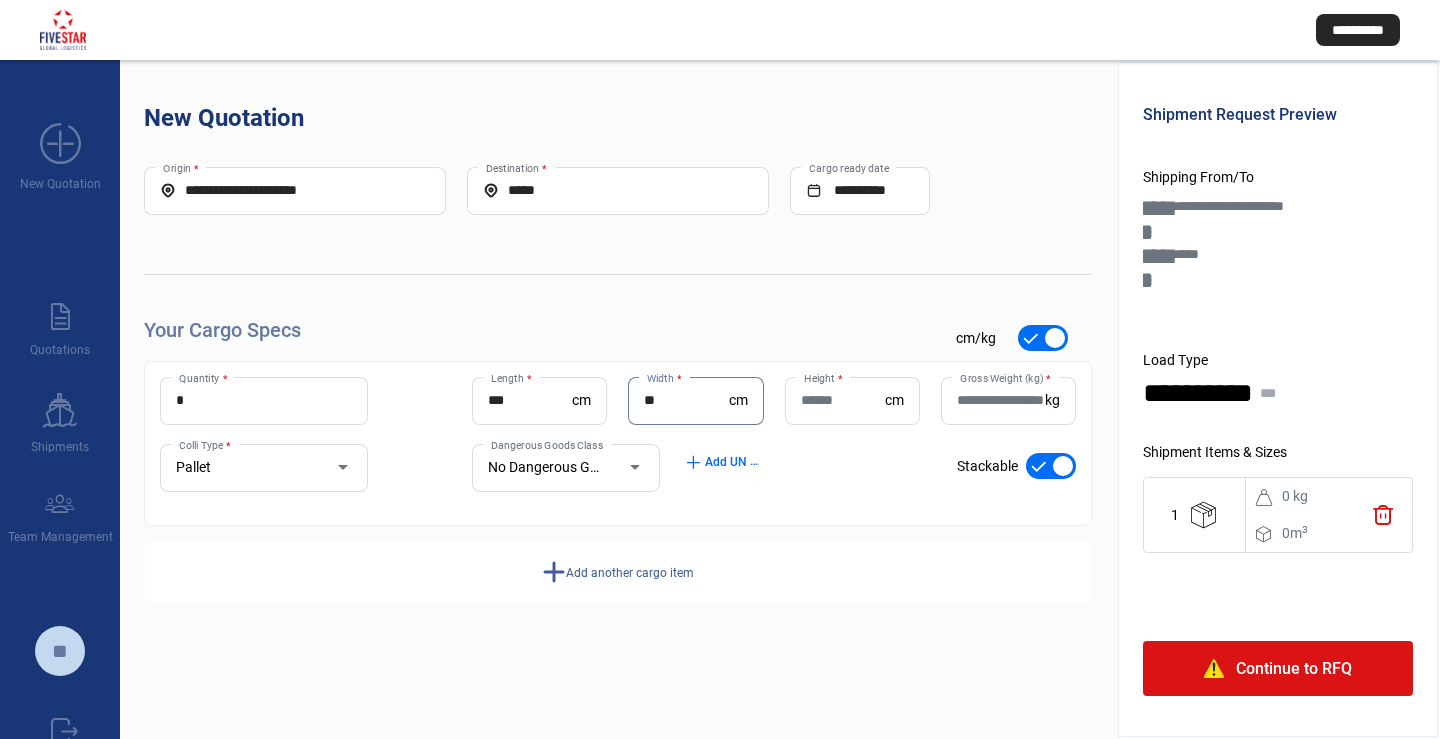 type on "**" 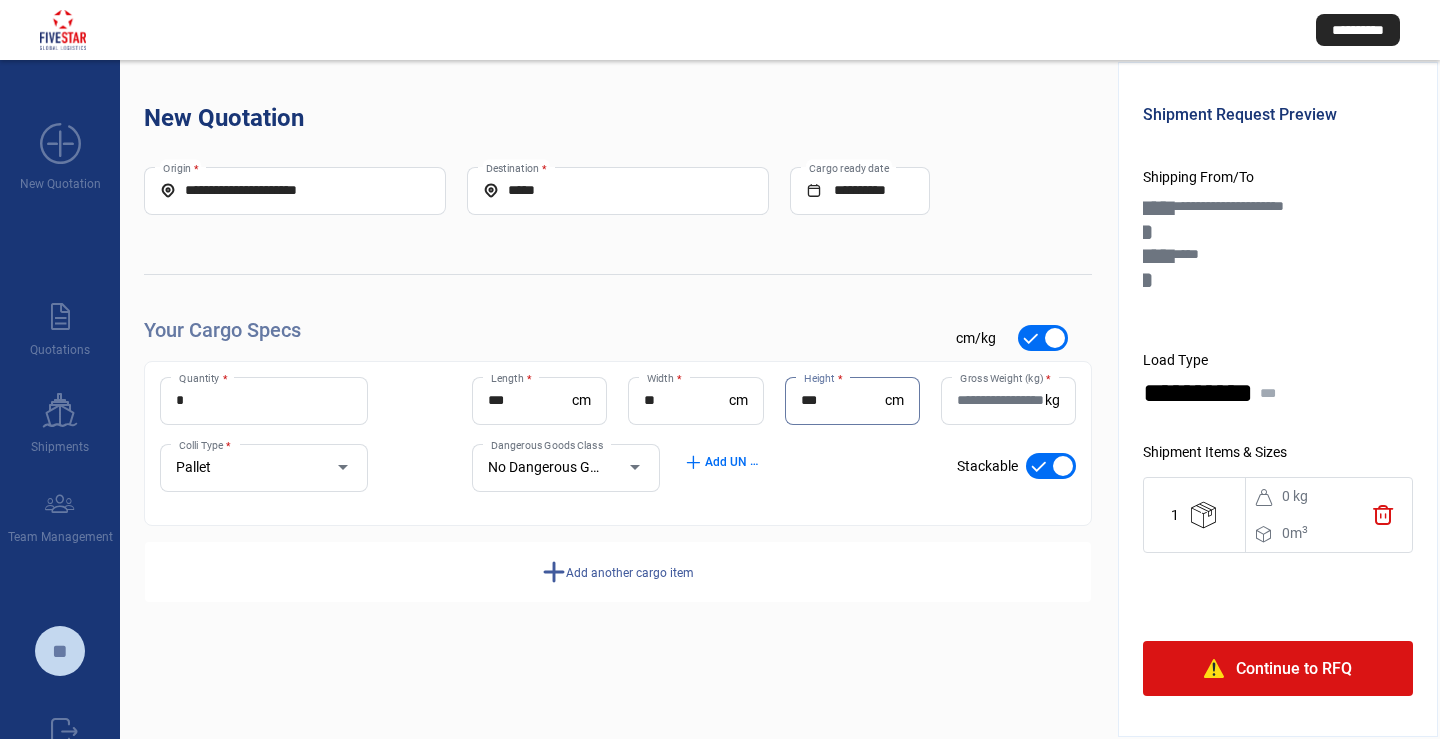 type on "***" 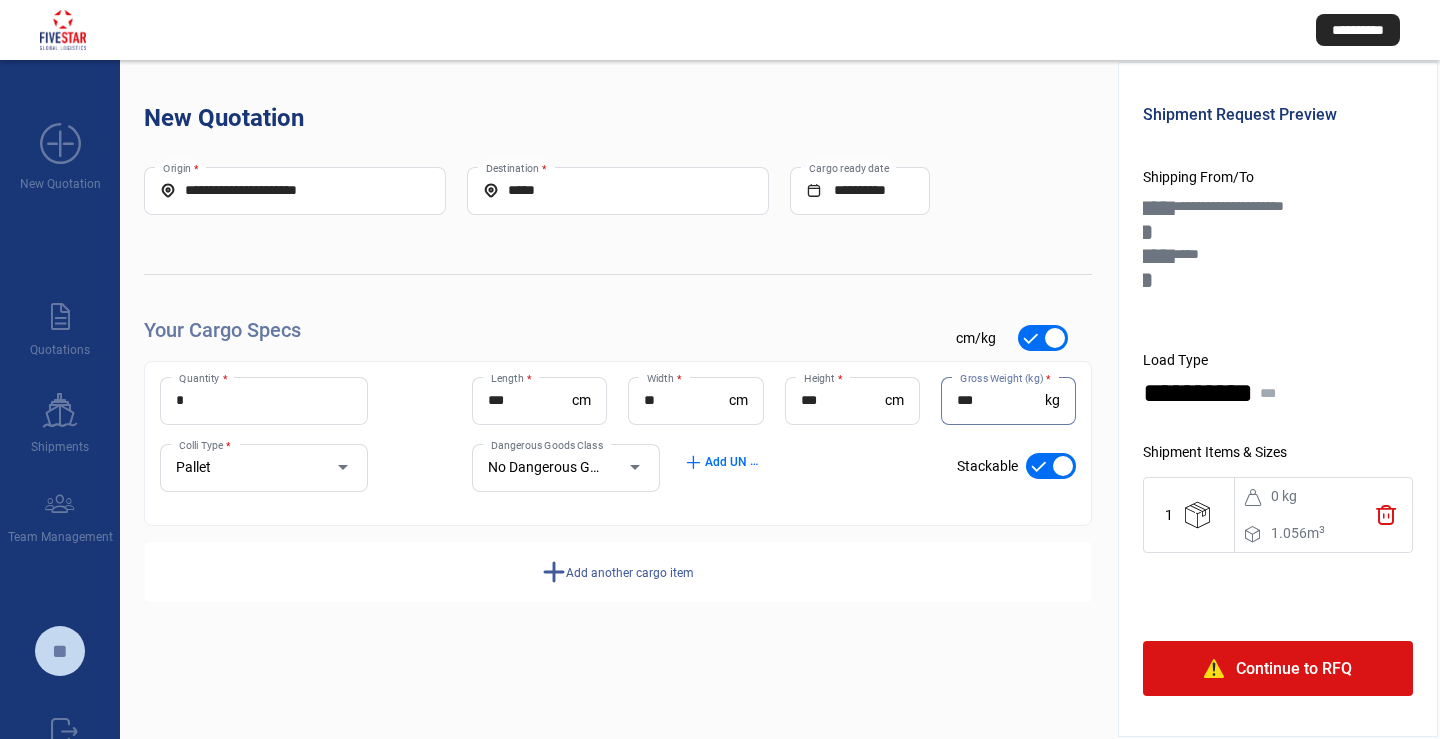 type on "***" 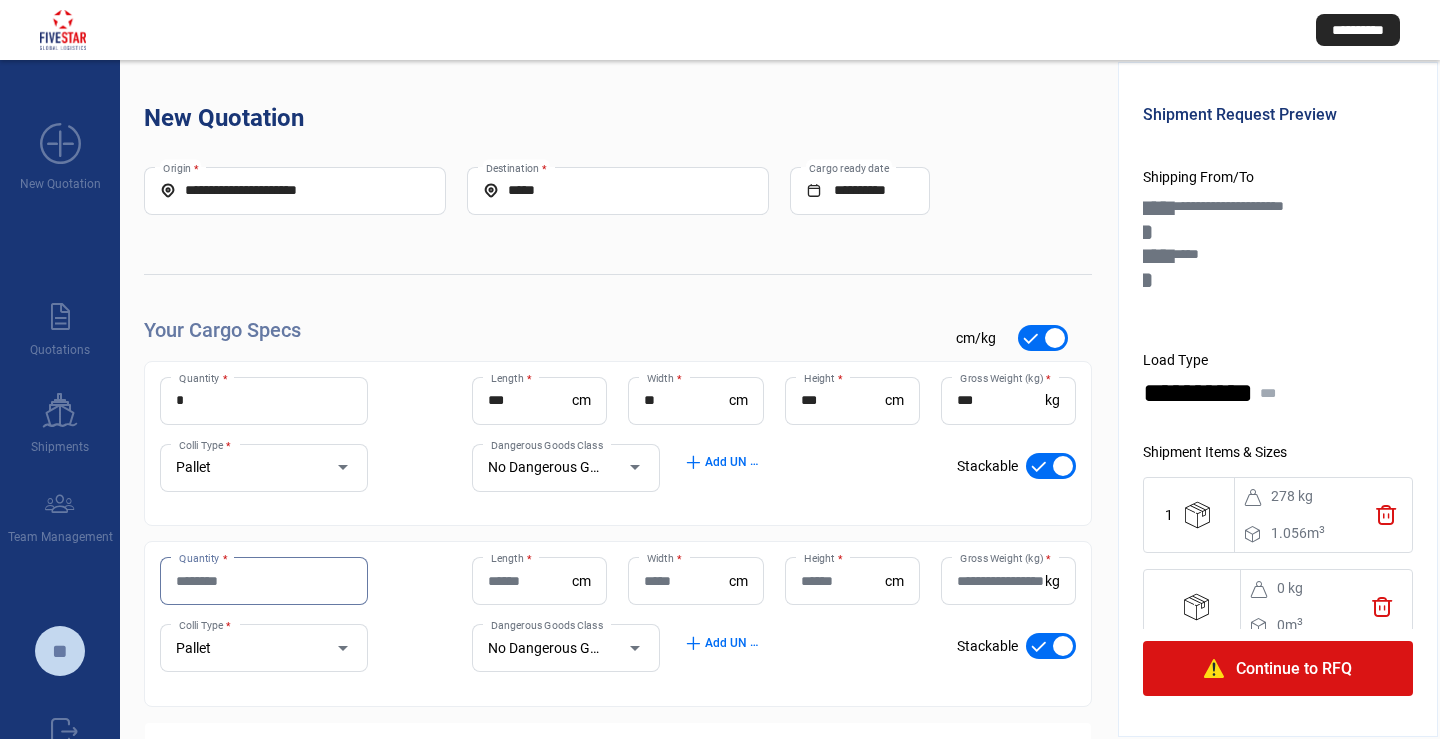 click on "Quantity *" at bounding box center [264, 581] 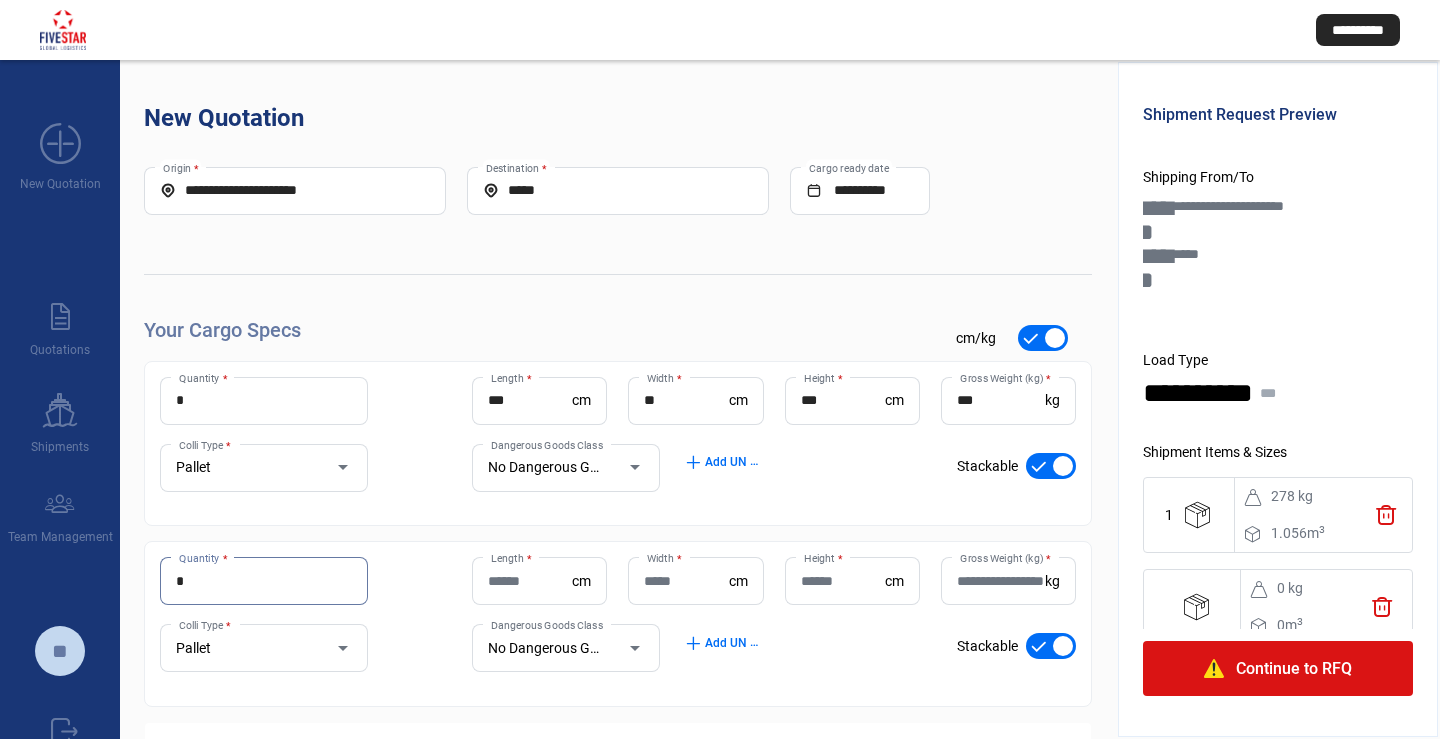 type on "*" 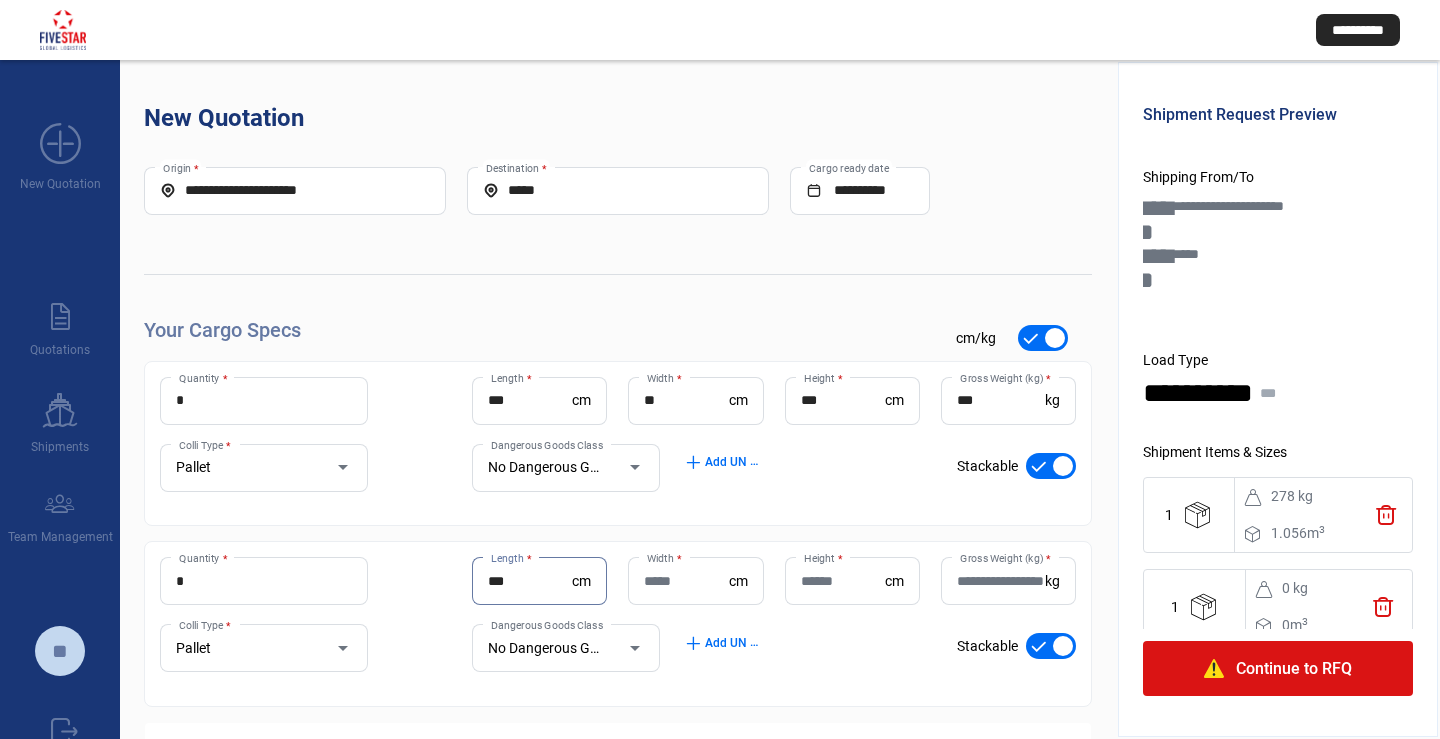 type on "***" 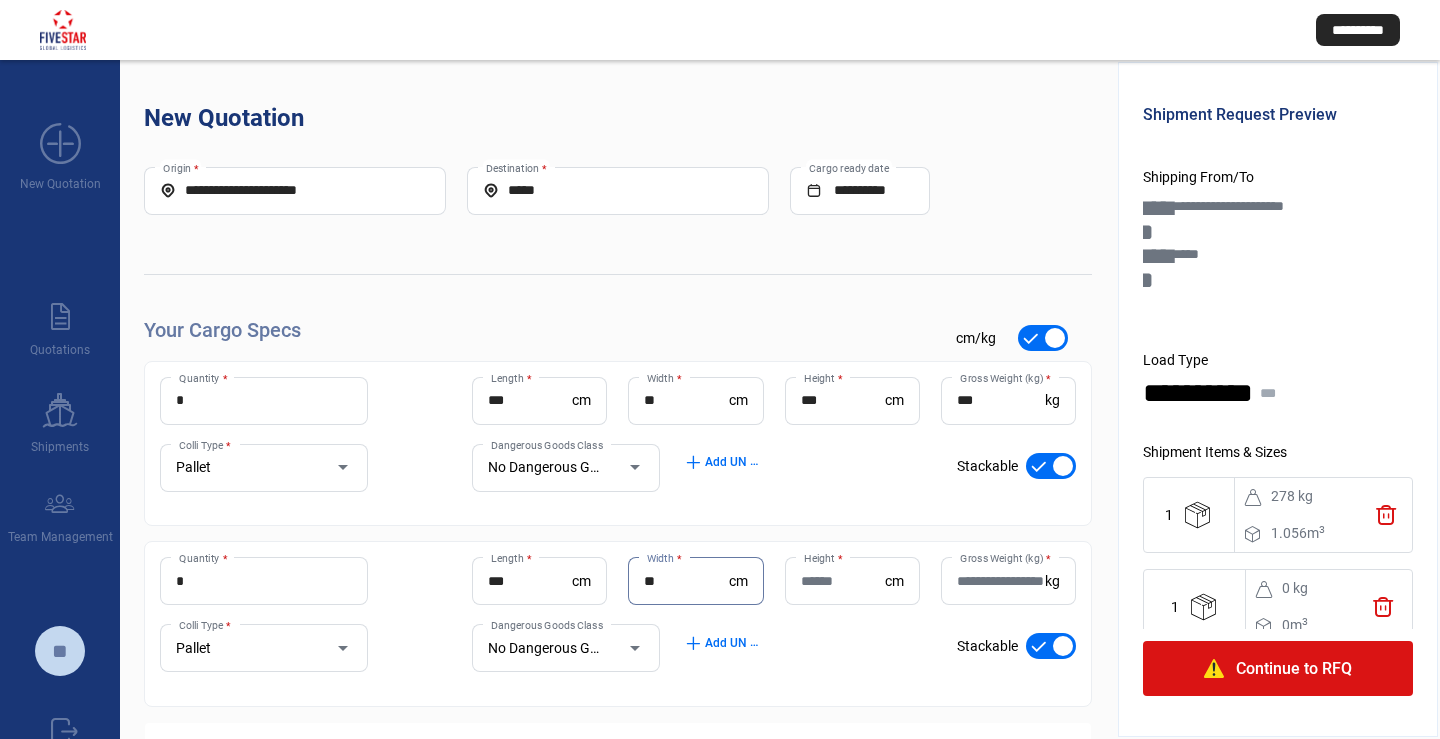 type on "**" 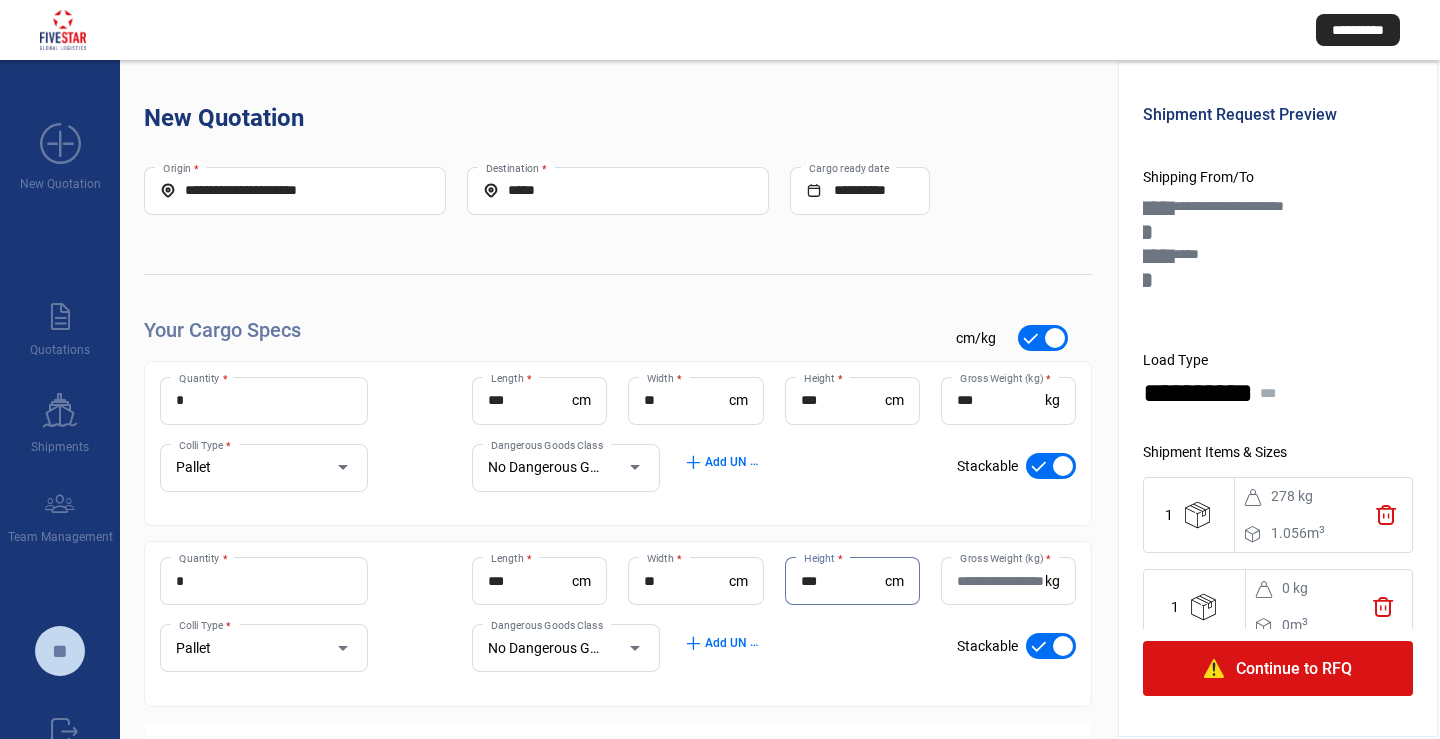type on "***" 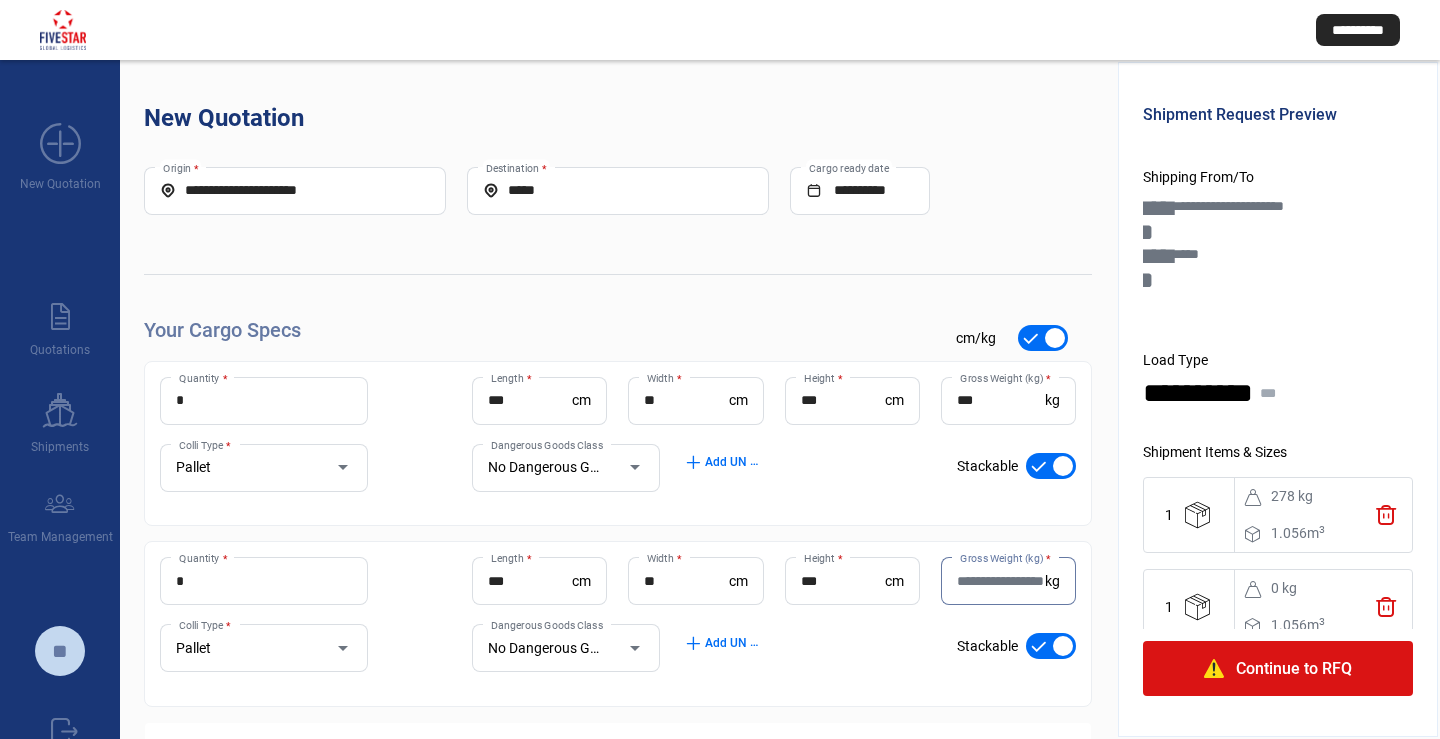 click on "Gross Weight (kg)  *" at bounding box center [1001, 581] 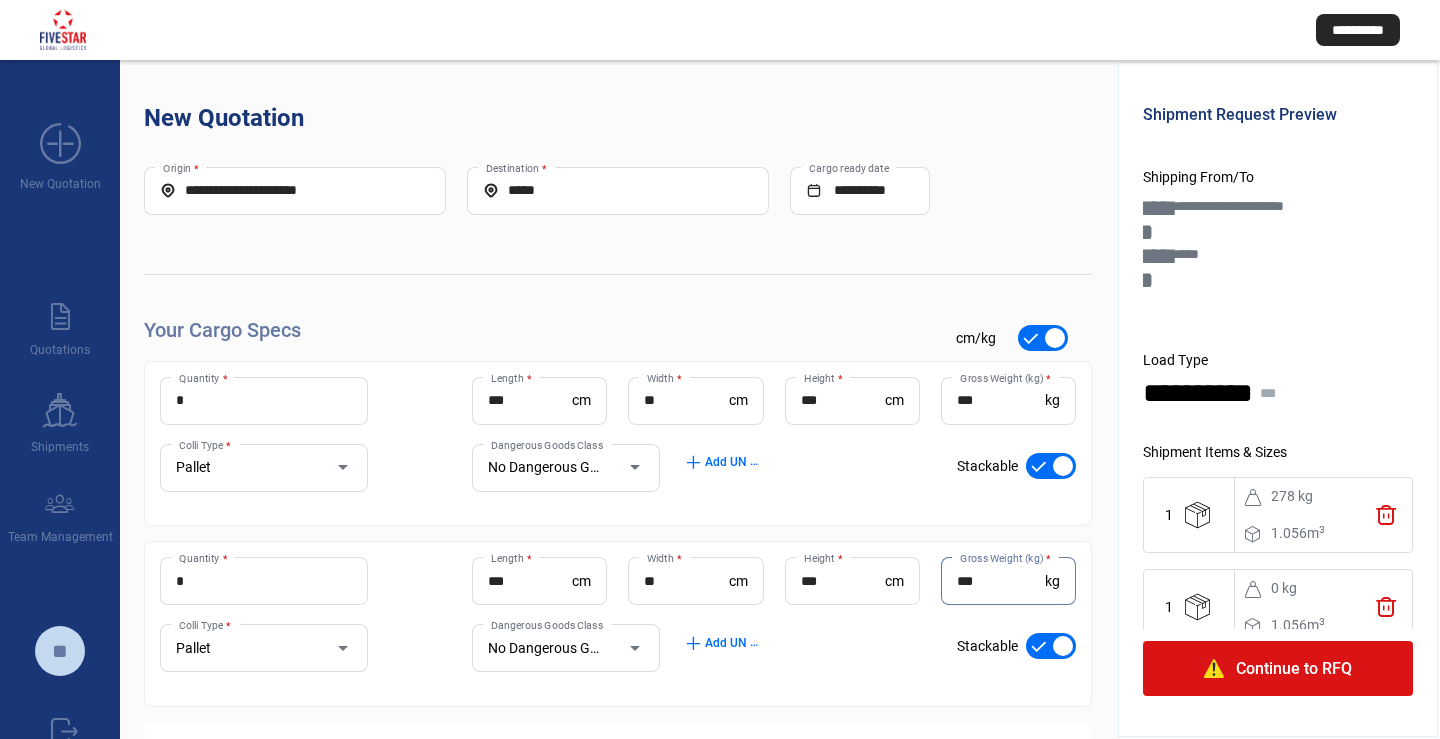 type on "***" 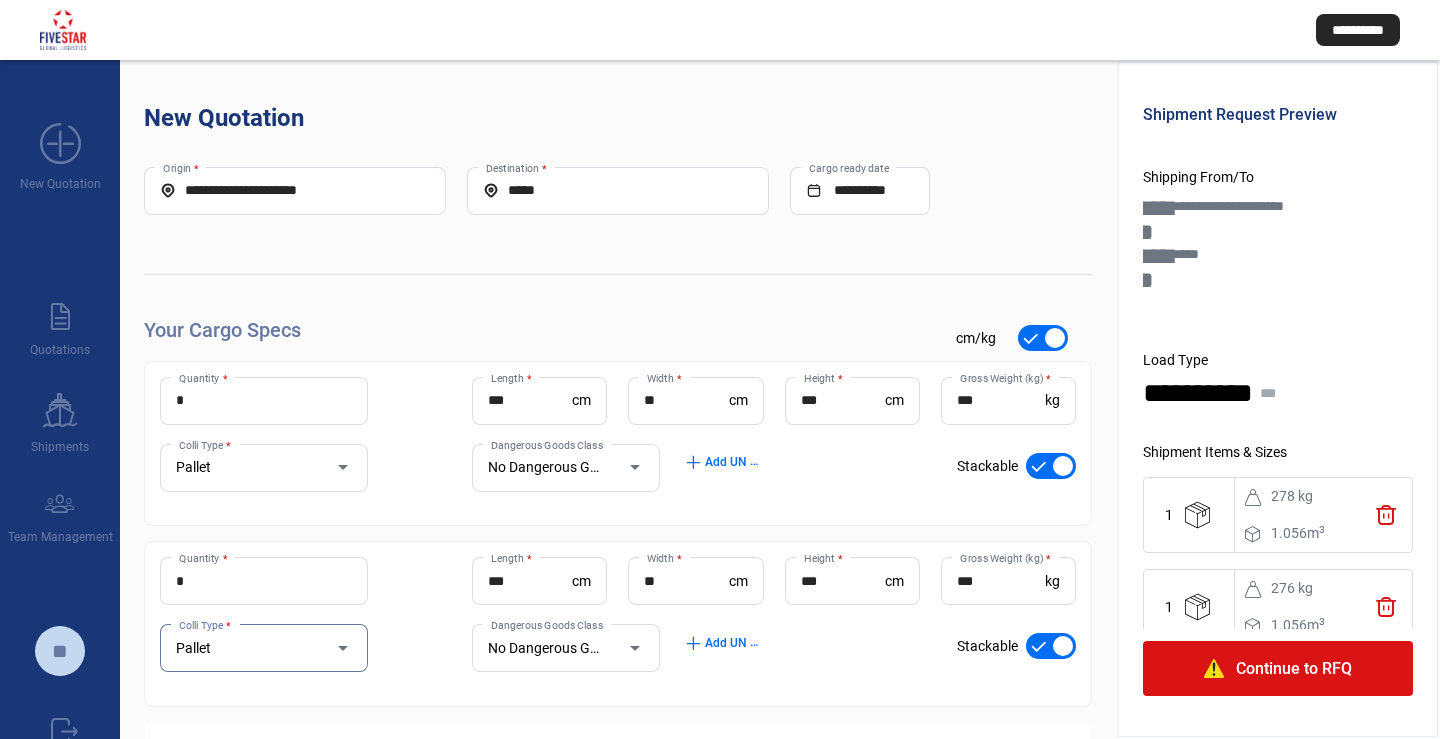 scroll, scrollTop: 85, scrollLeft: 0, axis: vertical 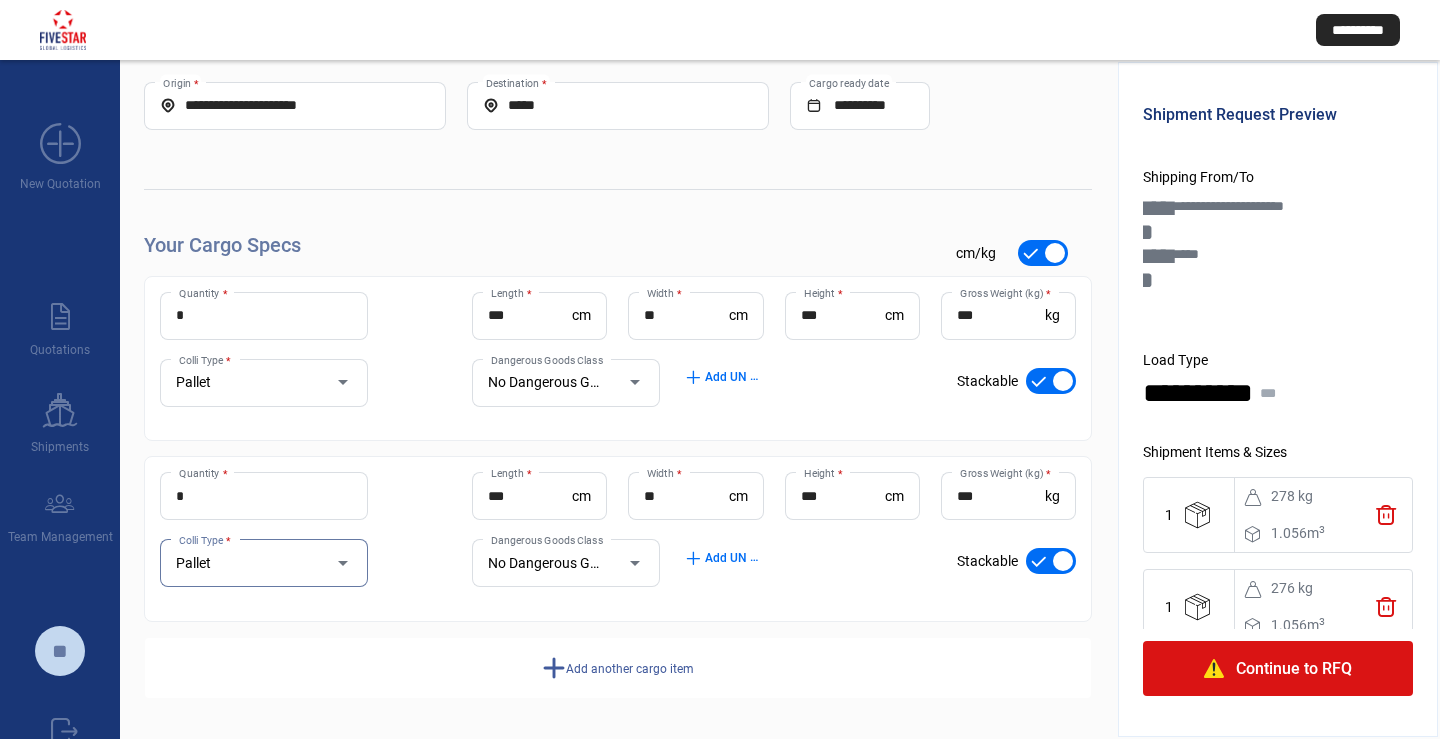 click on "add" 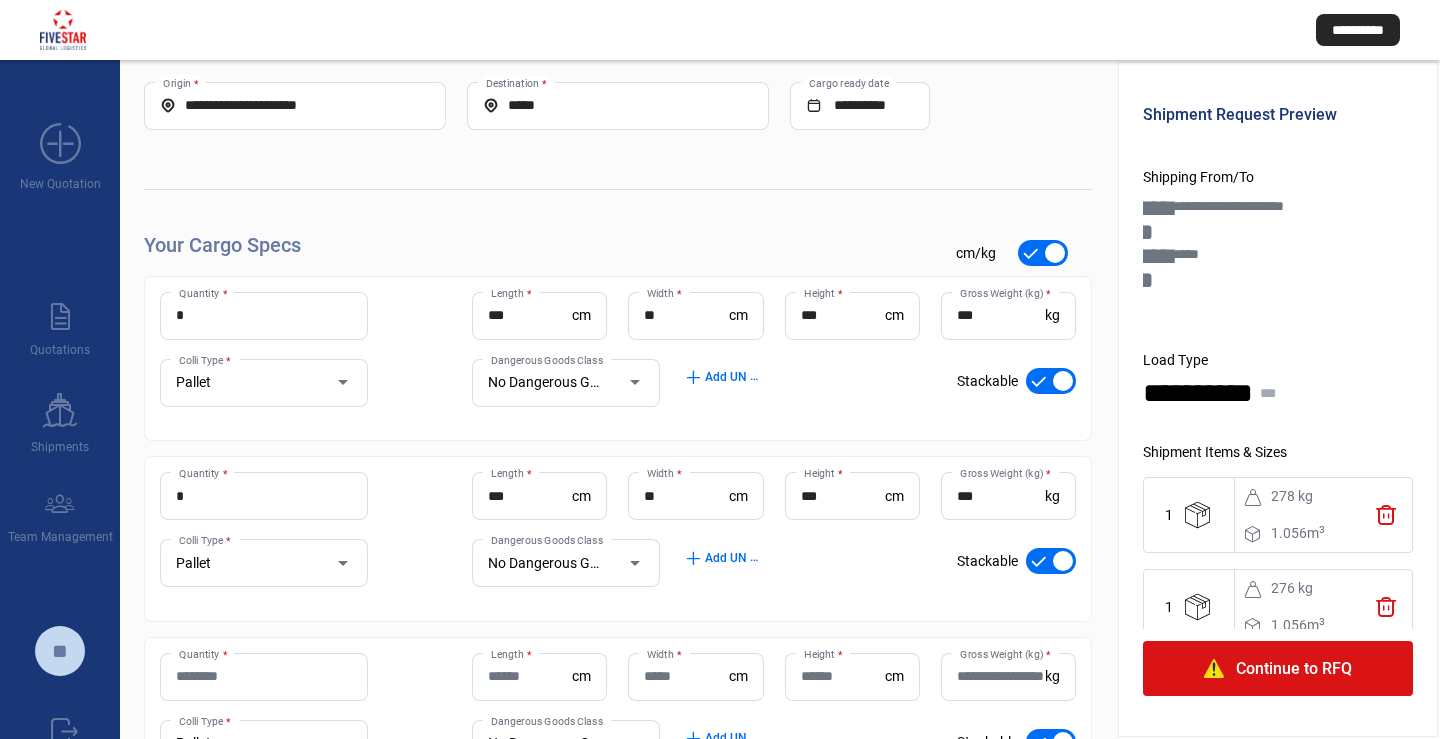 click on "Quantity *" 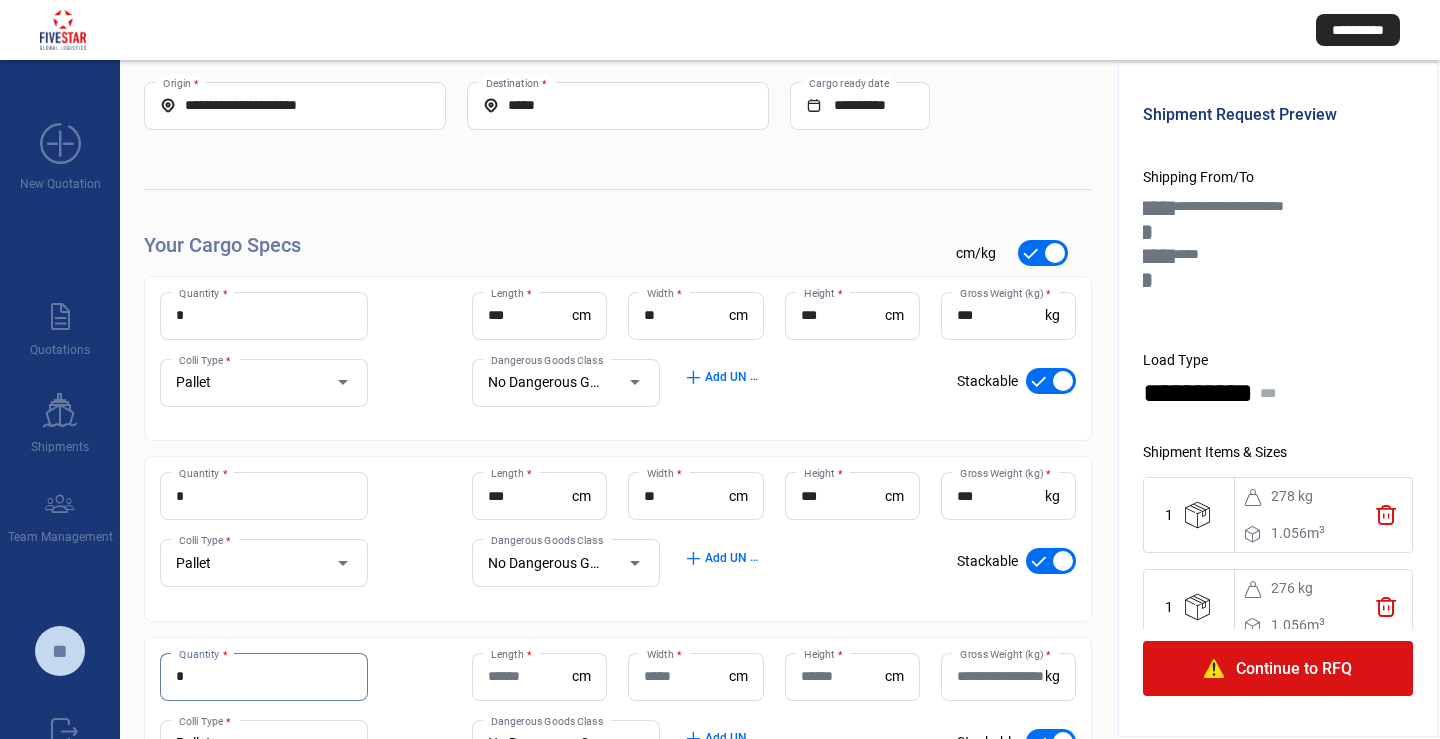type on "*" 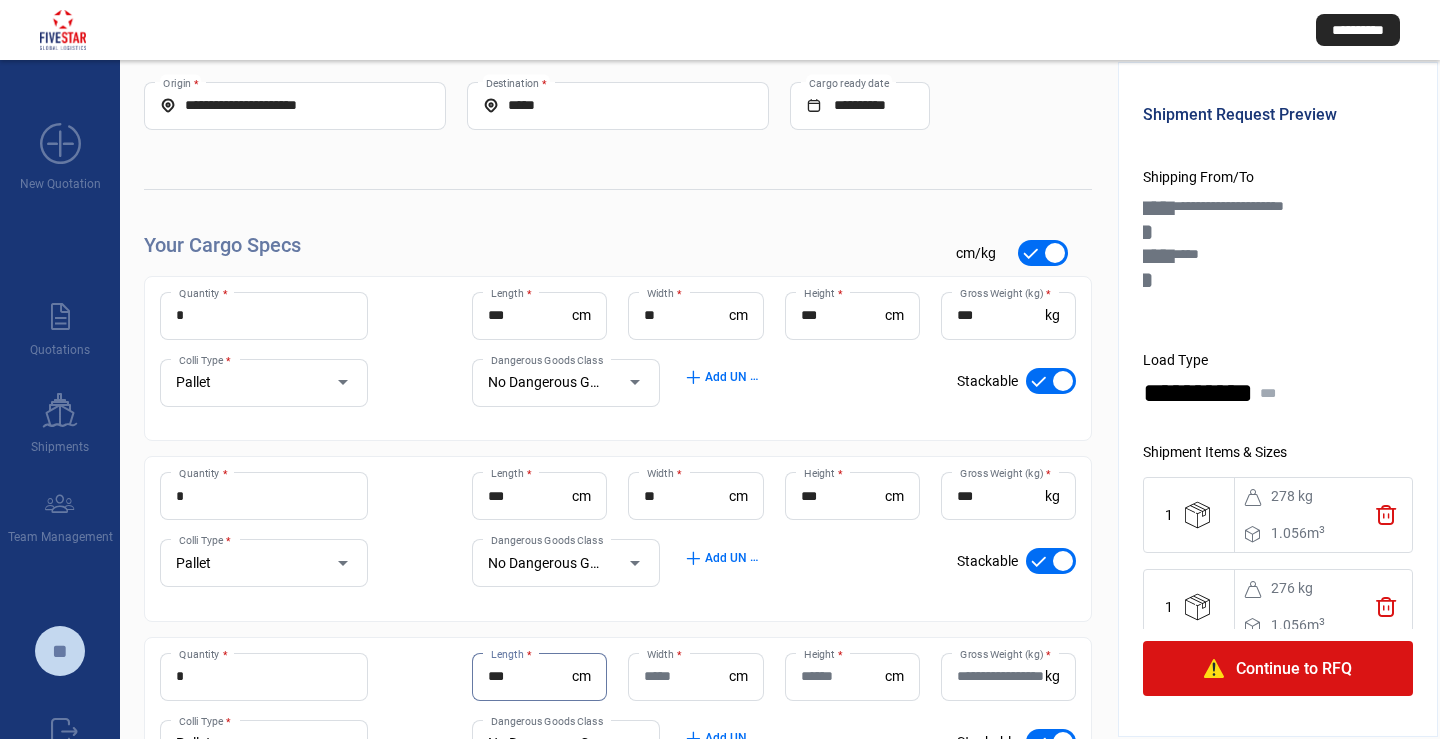type on "***" 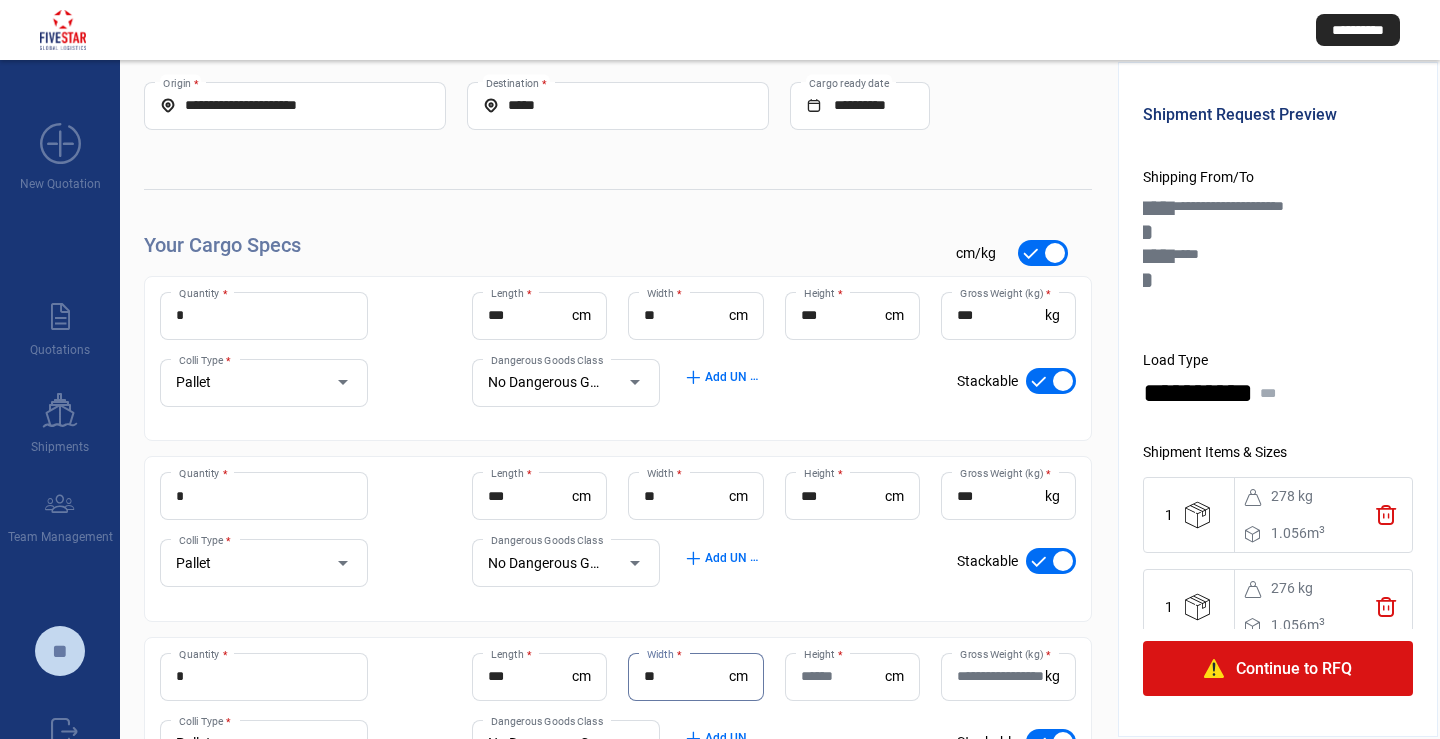 type on "**" 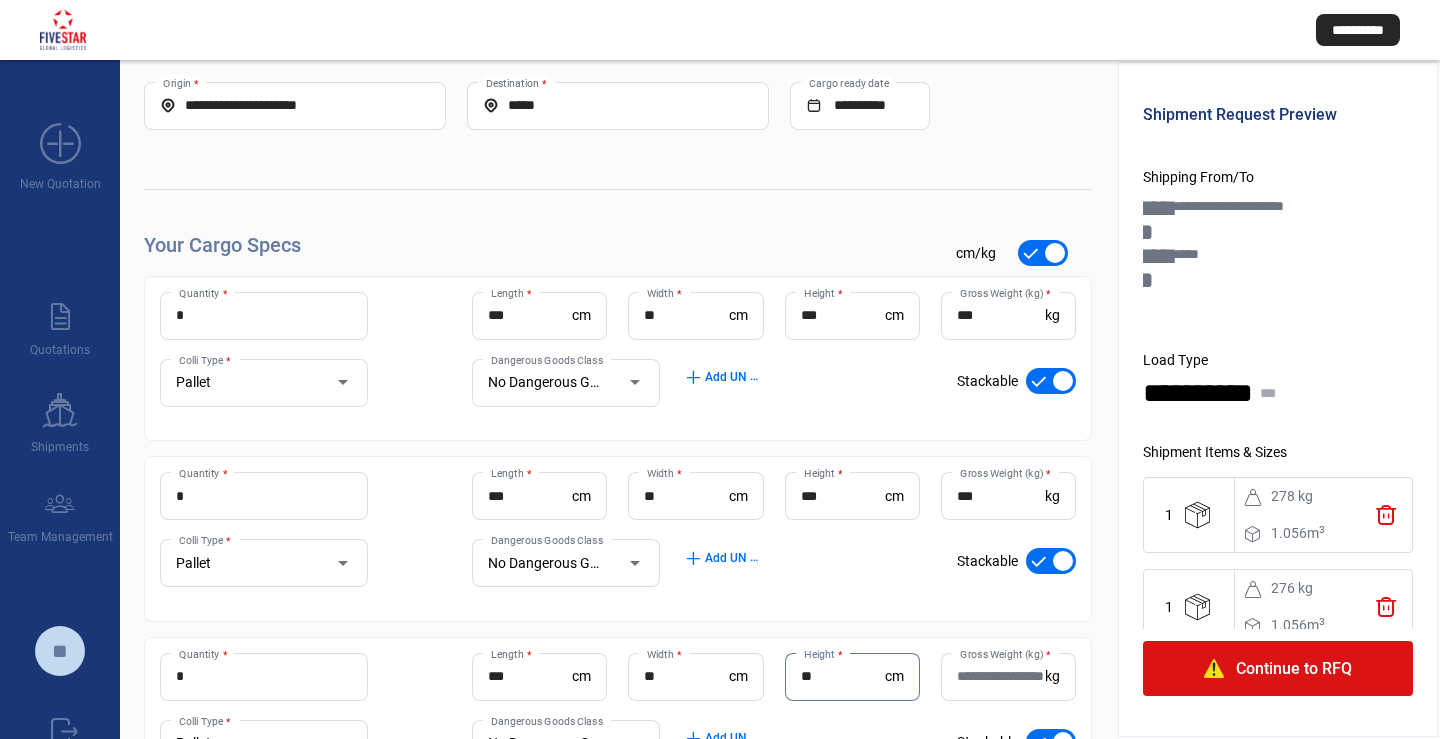 type on "**" 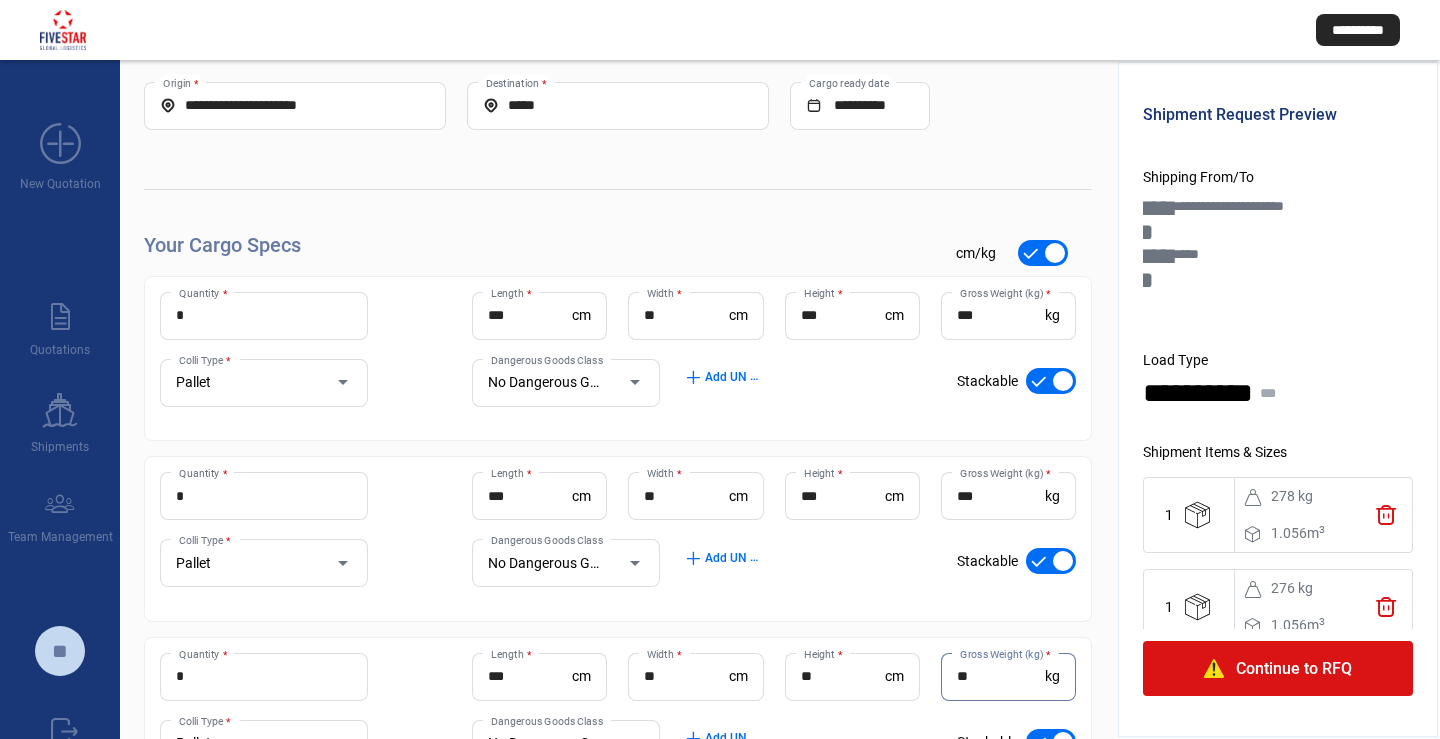 type on "**" 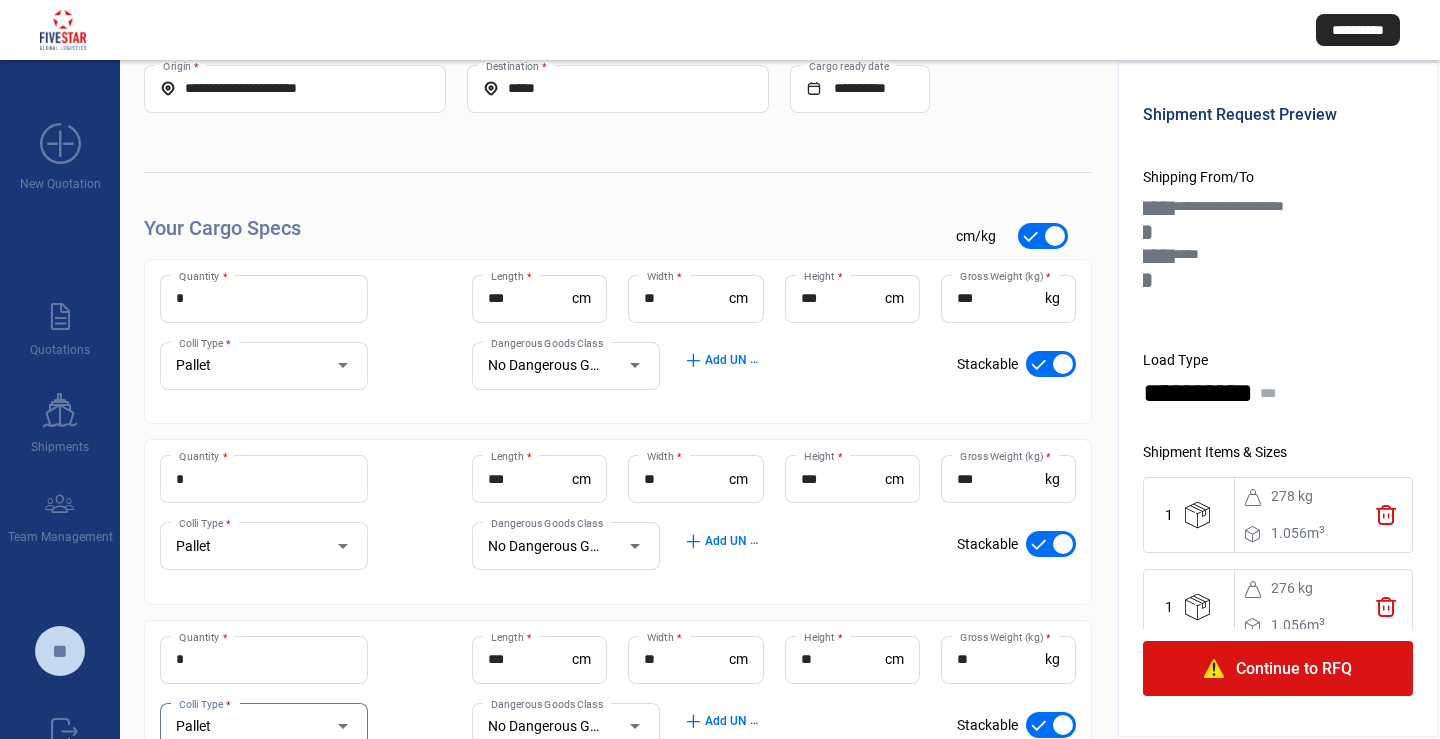 scroll, scrollTop: 266, scrollLeft: 0, axis: vertical 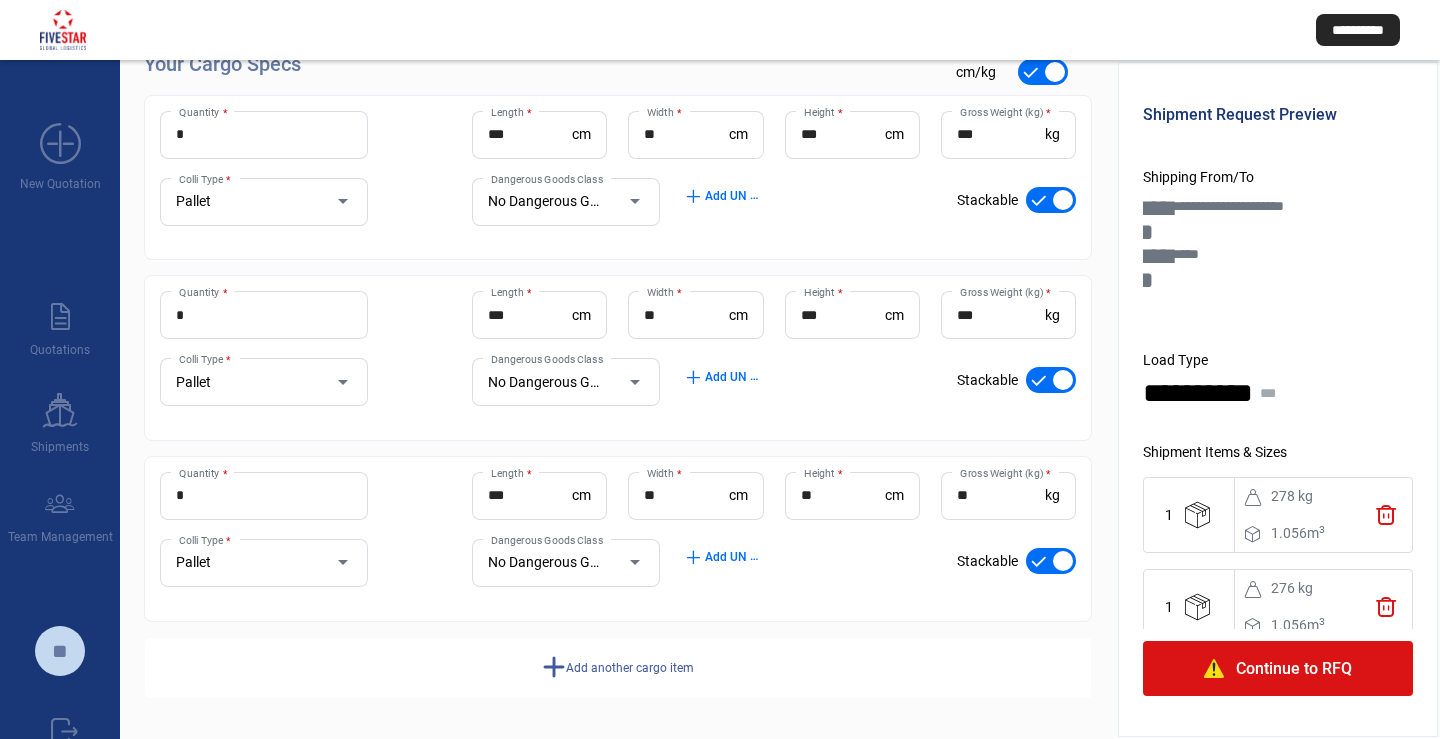 click on "add  Add another cargo item" 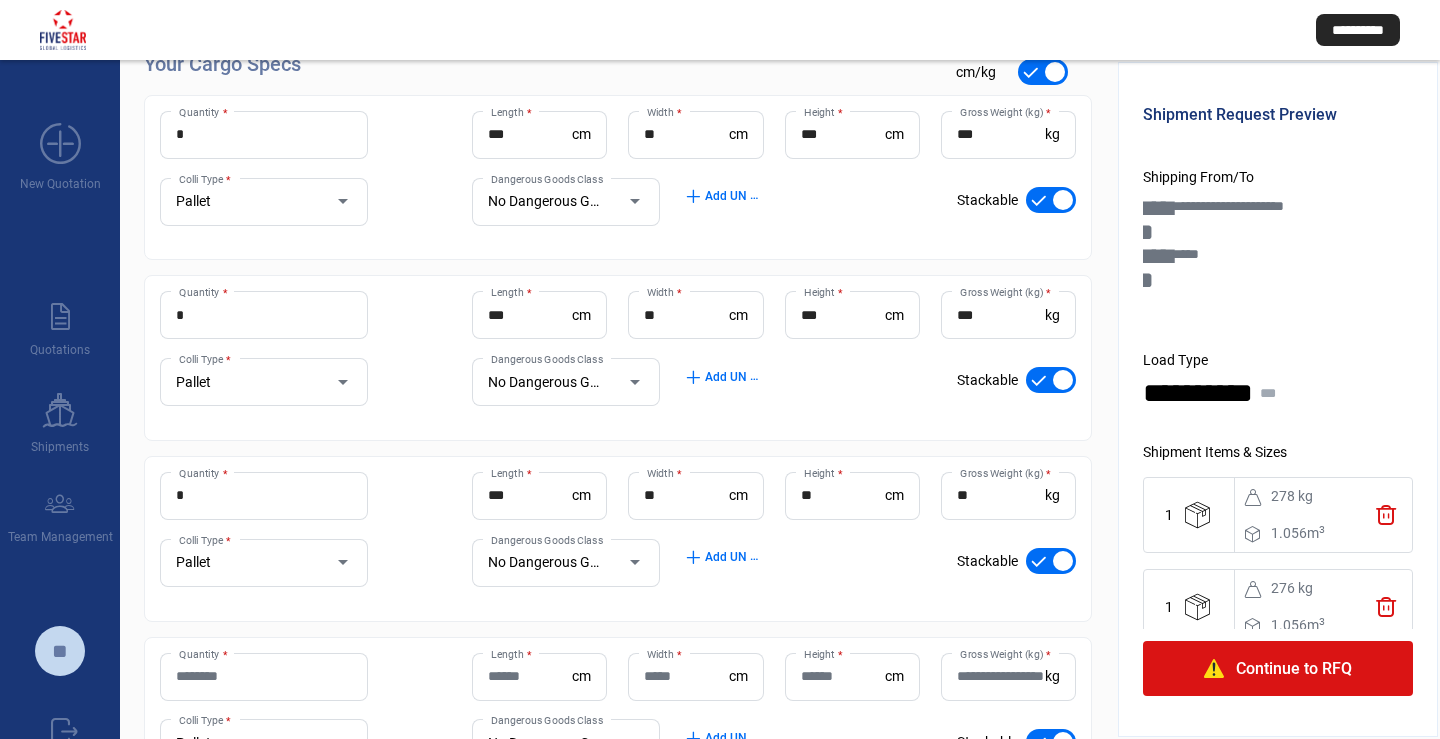 click on "Quantity *" 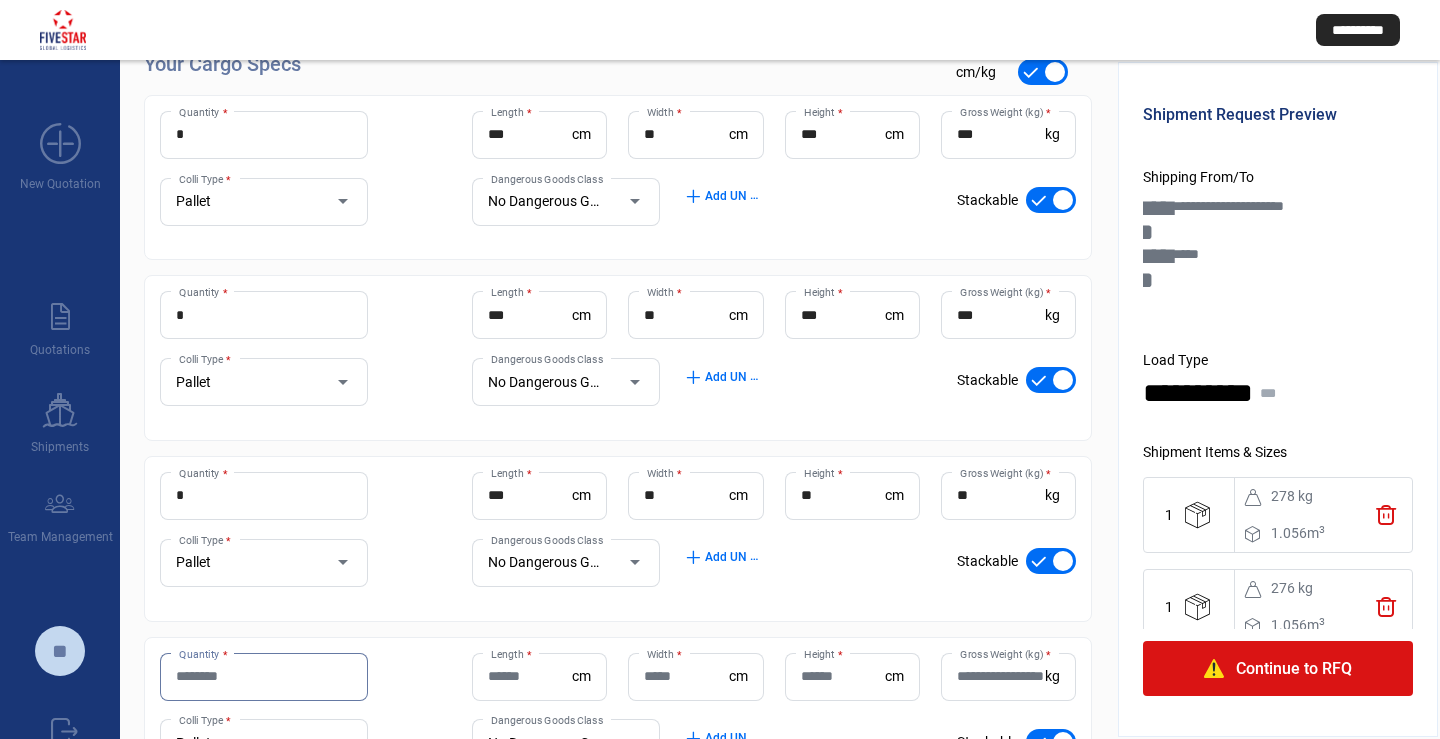 click on "Quantity *" at bounding box center [264, 676] 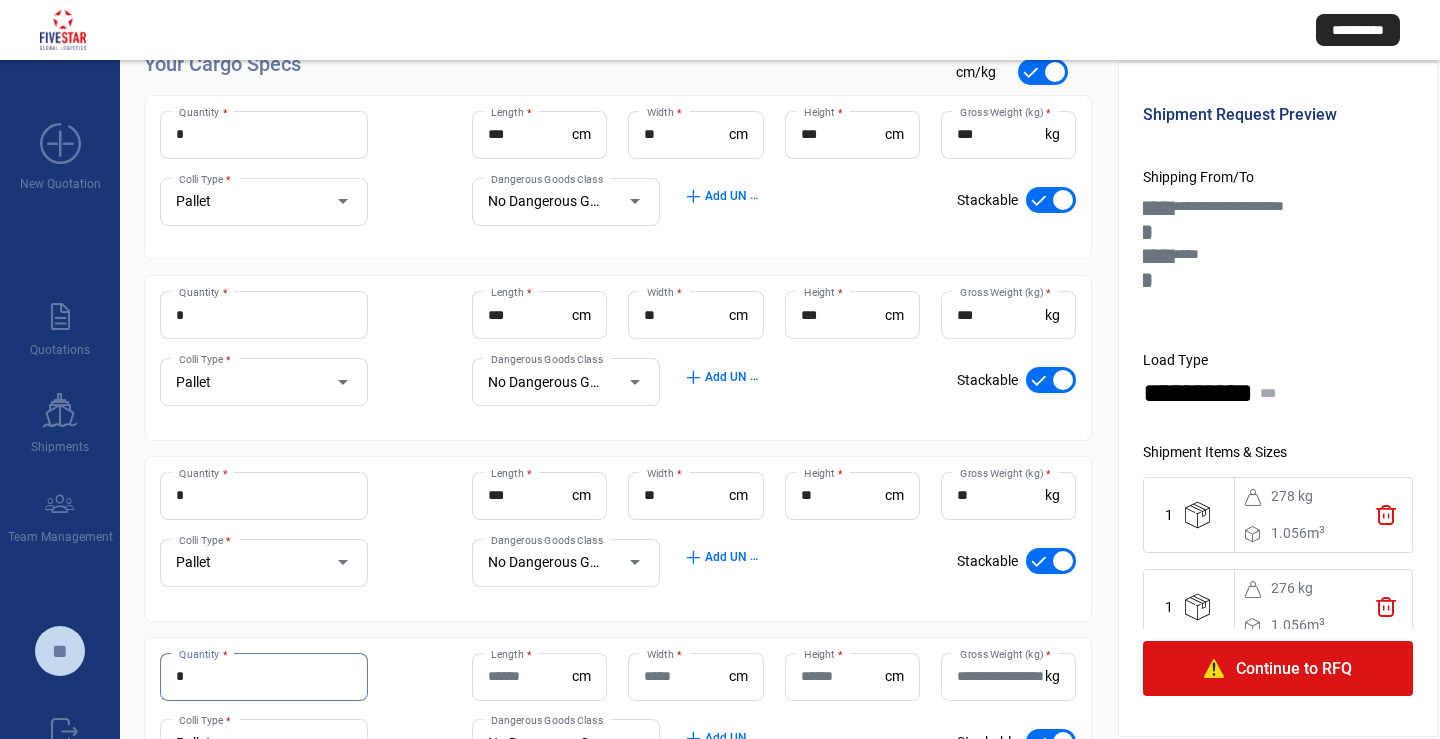 type on "*" 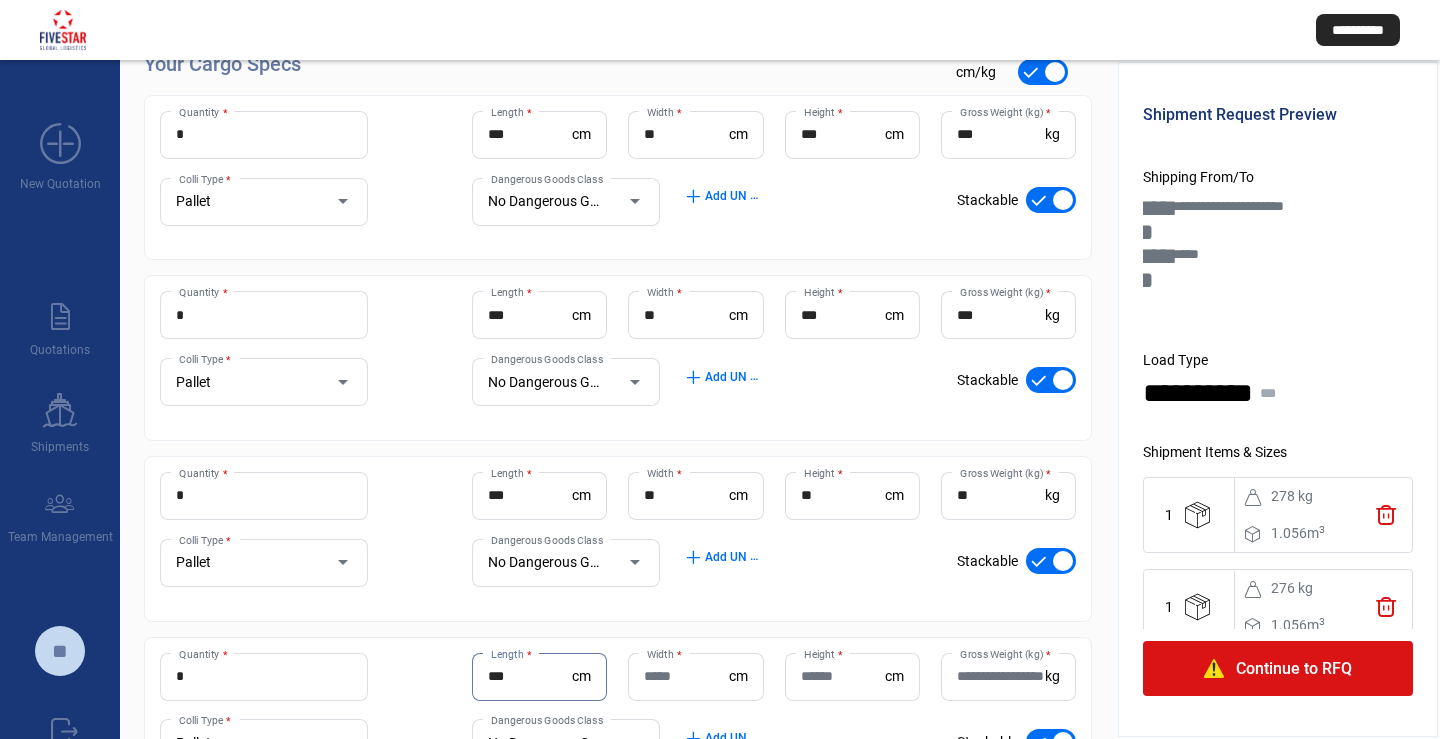 type on "***" 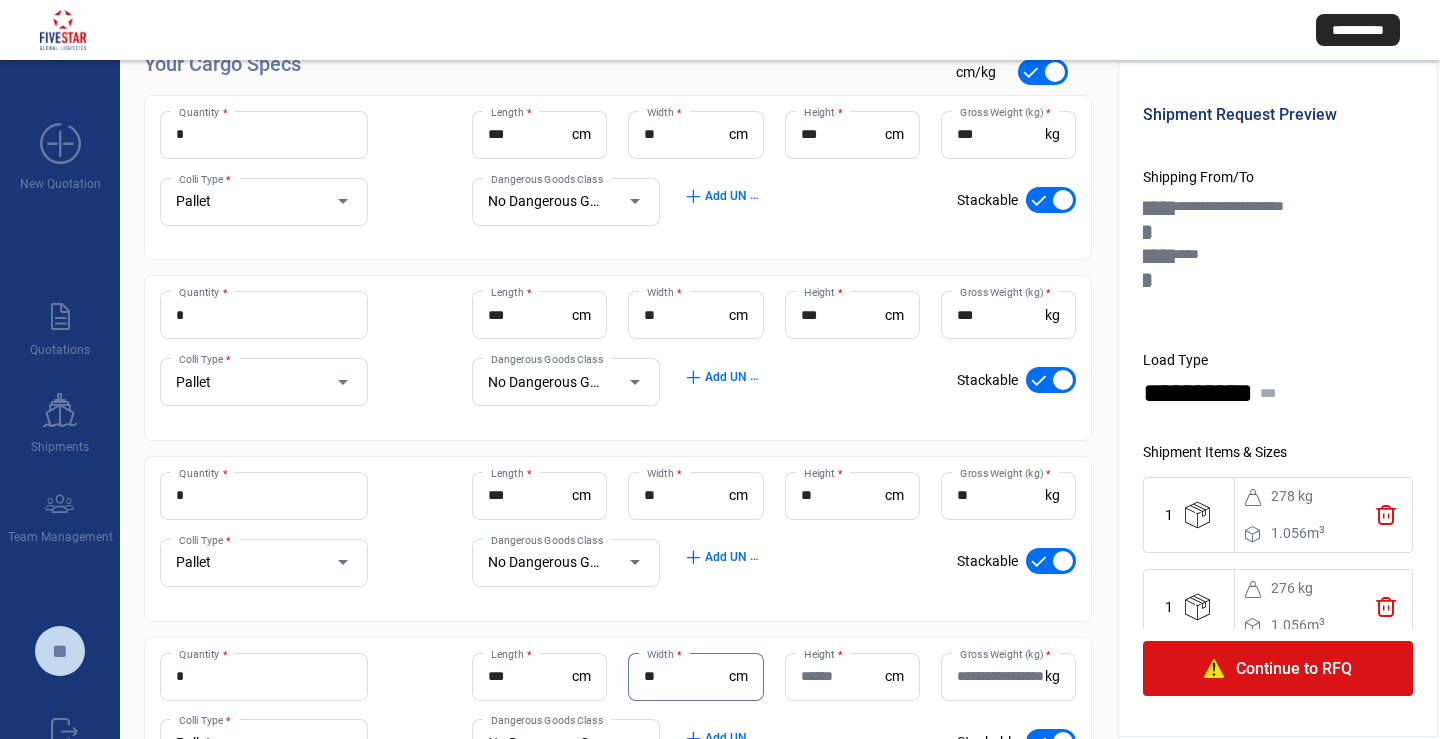type on "**" 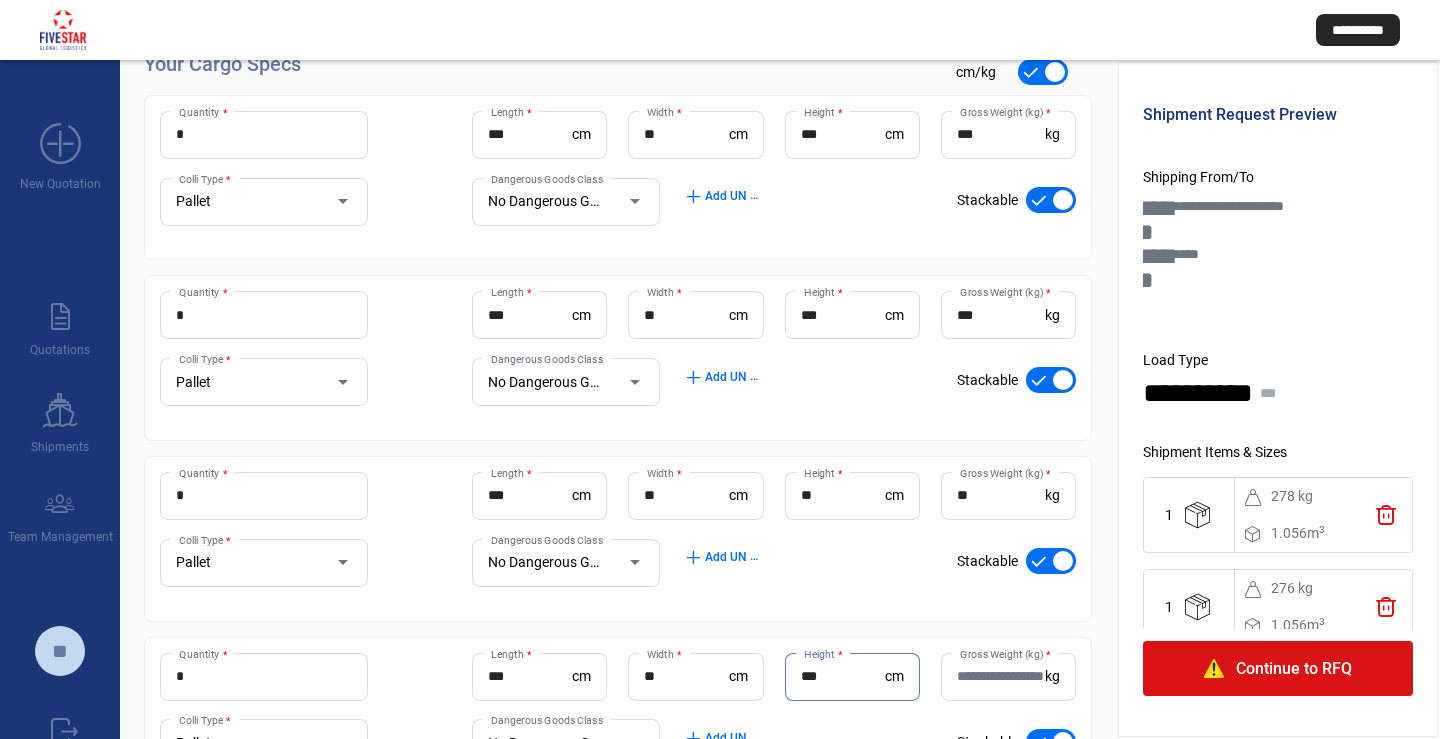 type on "***" 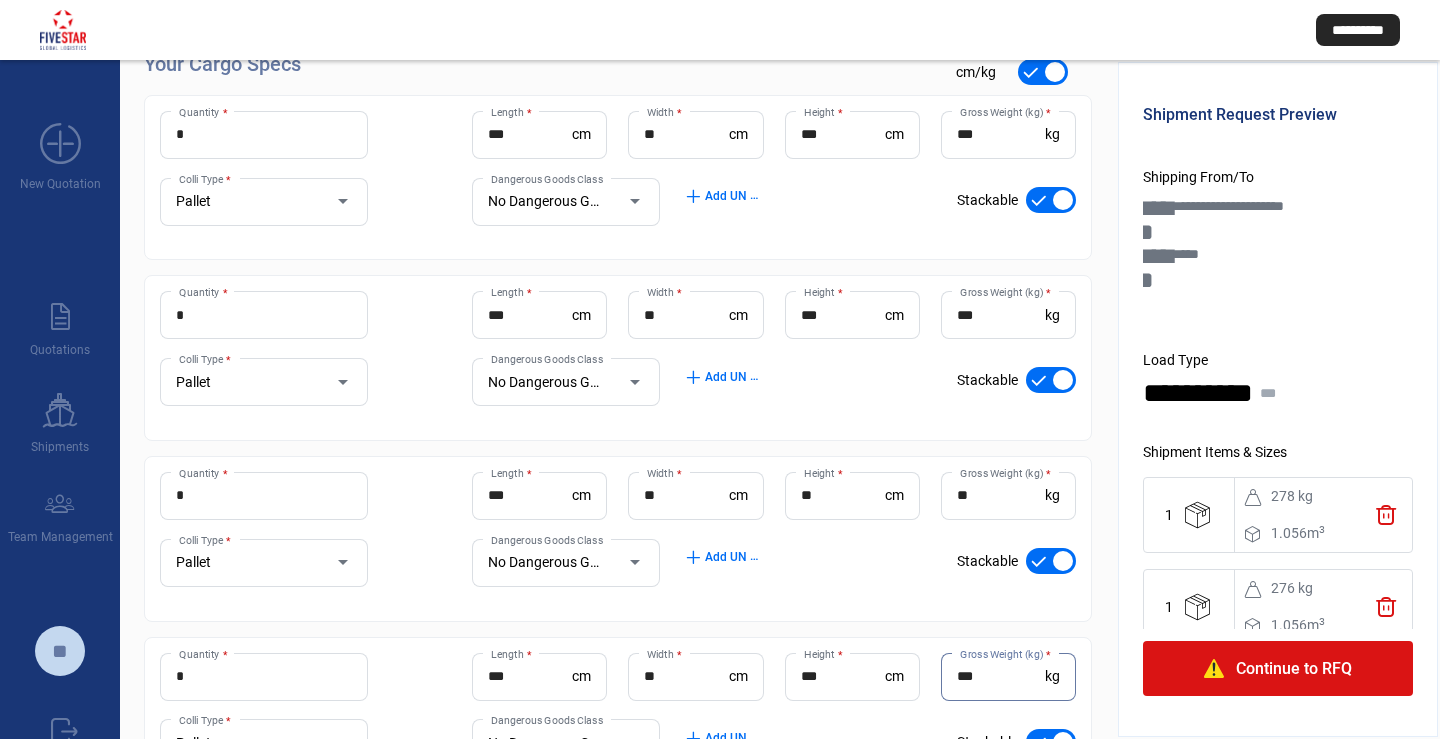 type on "***" 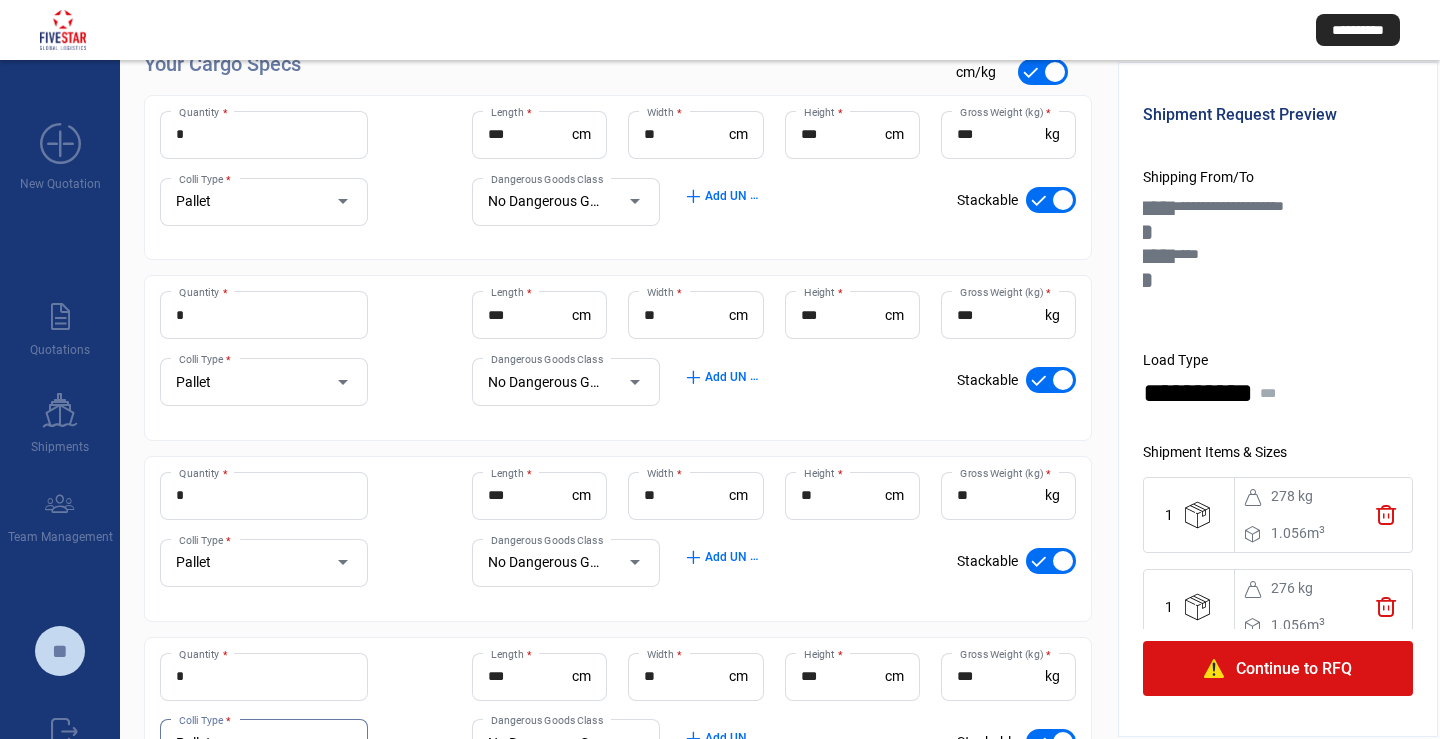 scroll, scrollTop: 282, scrollLeft: 0, axis: vertical 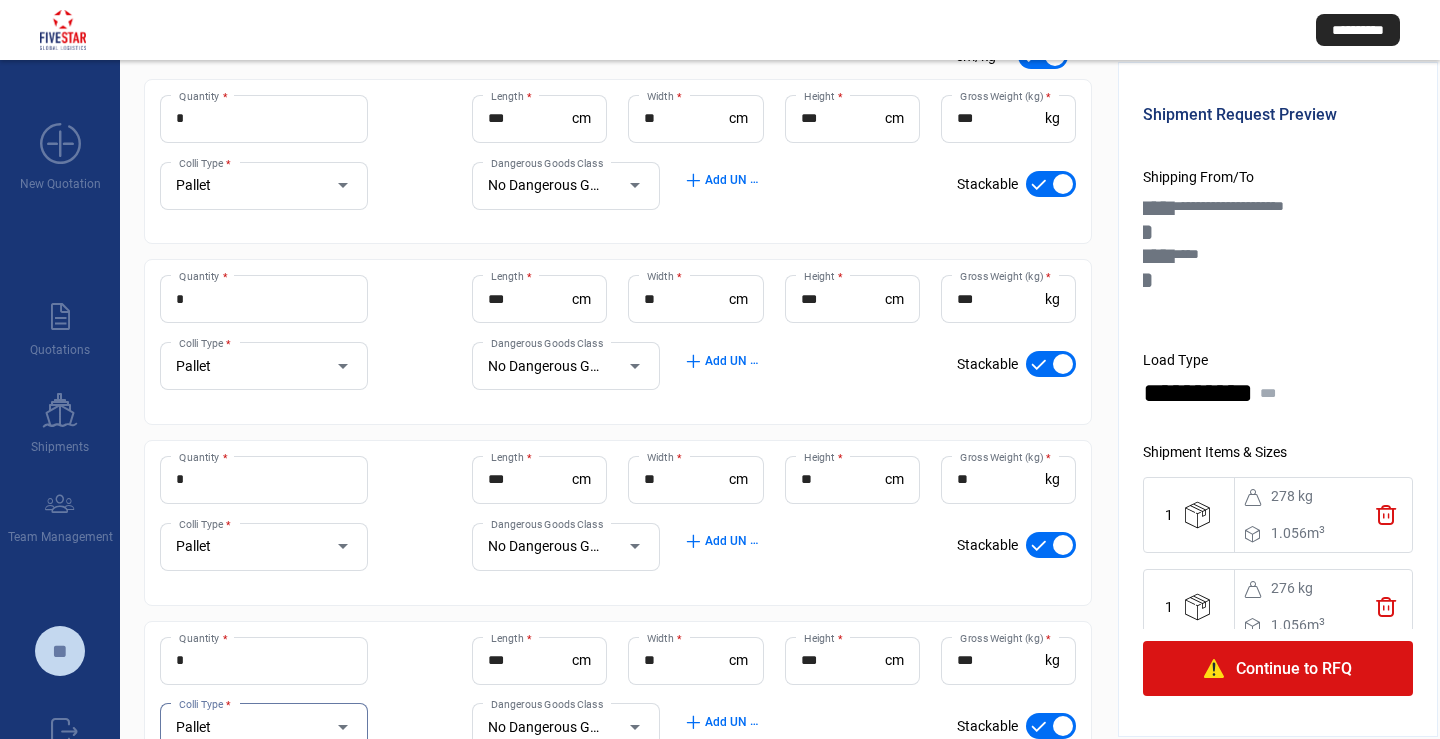 click on "Continue to RFQ" 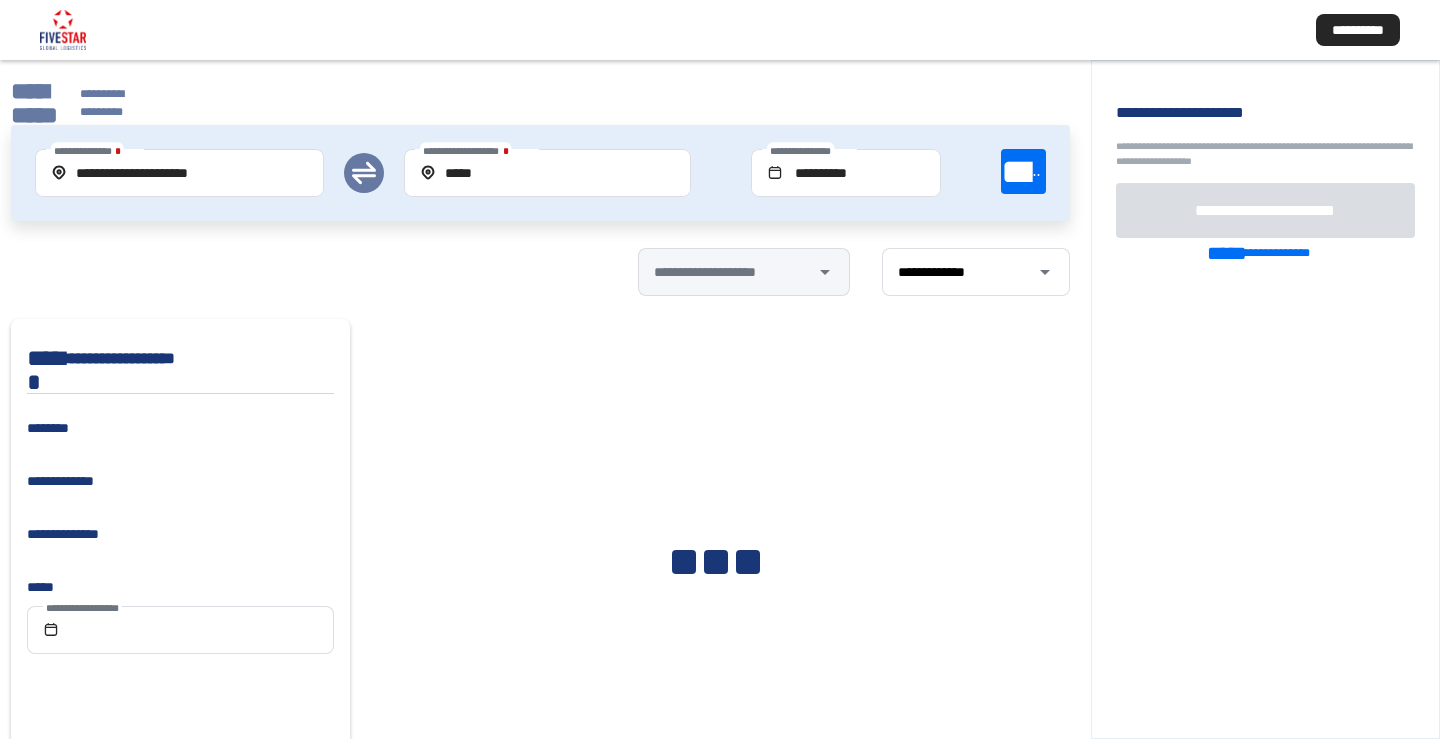 scroll, scrollTop: 152, scrollLeft: 0, axis: vertical 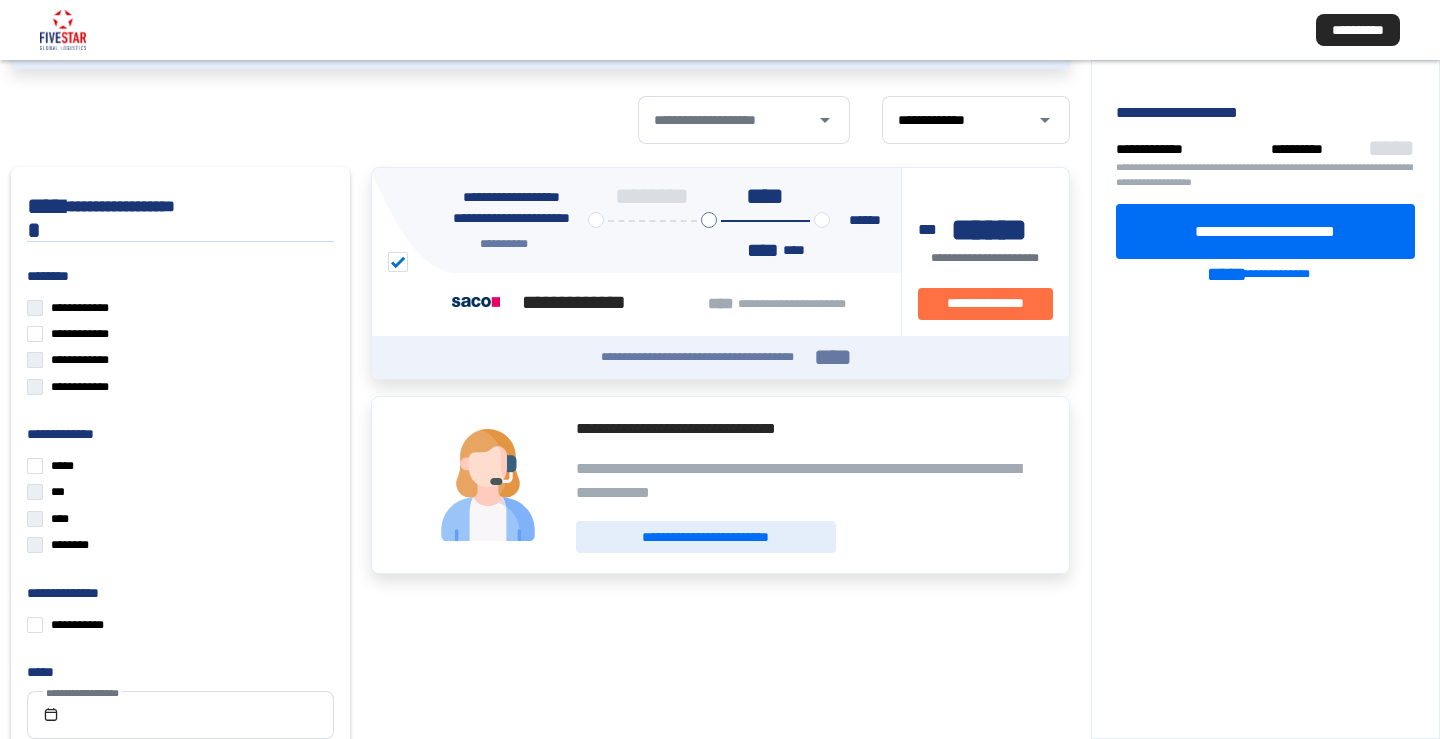 click on "**********" 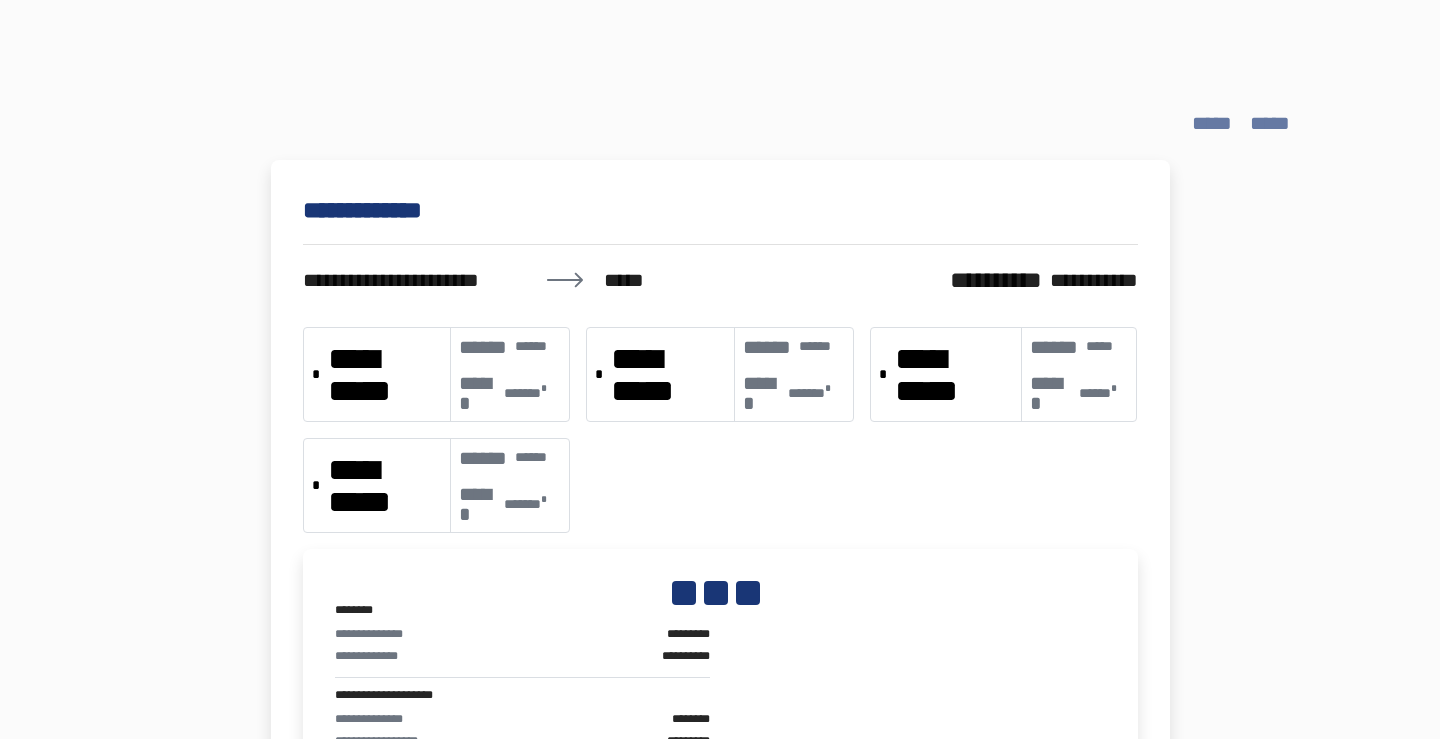 scroll, scrollTop: 0, scrollLeft: 0, axis: both 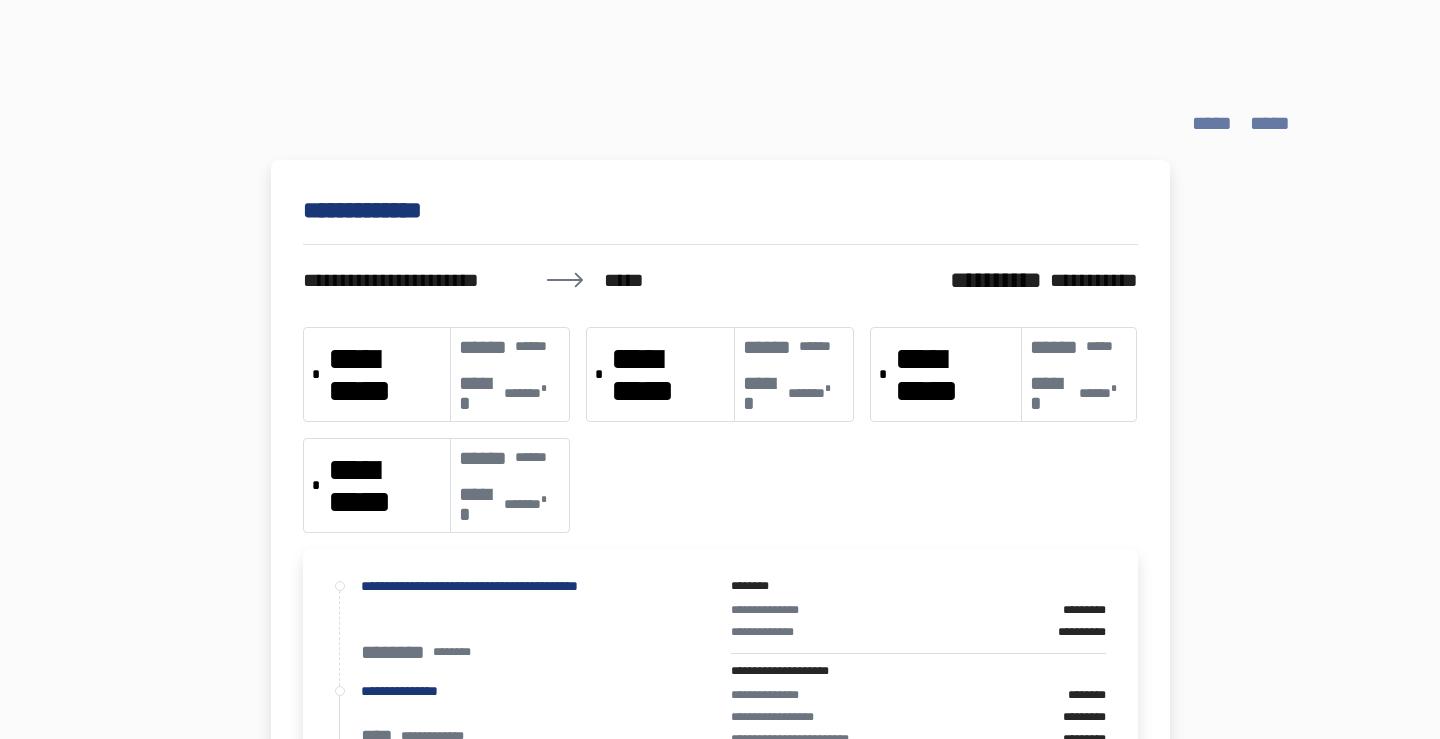 click on "*****" at bounding box center (1217, 123) 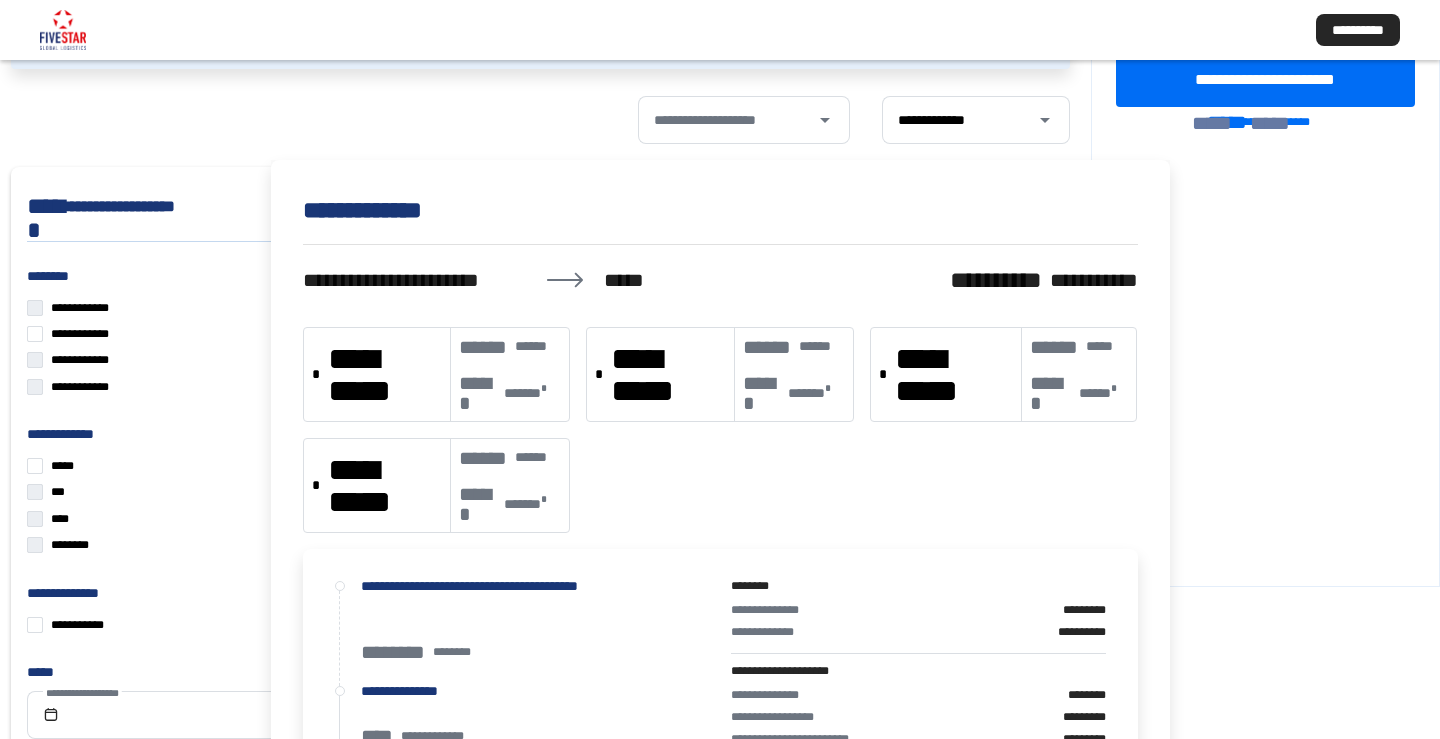 scroll, scrollTop: 152, scrollLeft: 0, axis: vertical 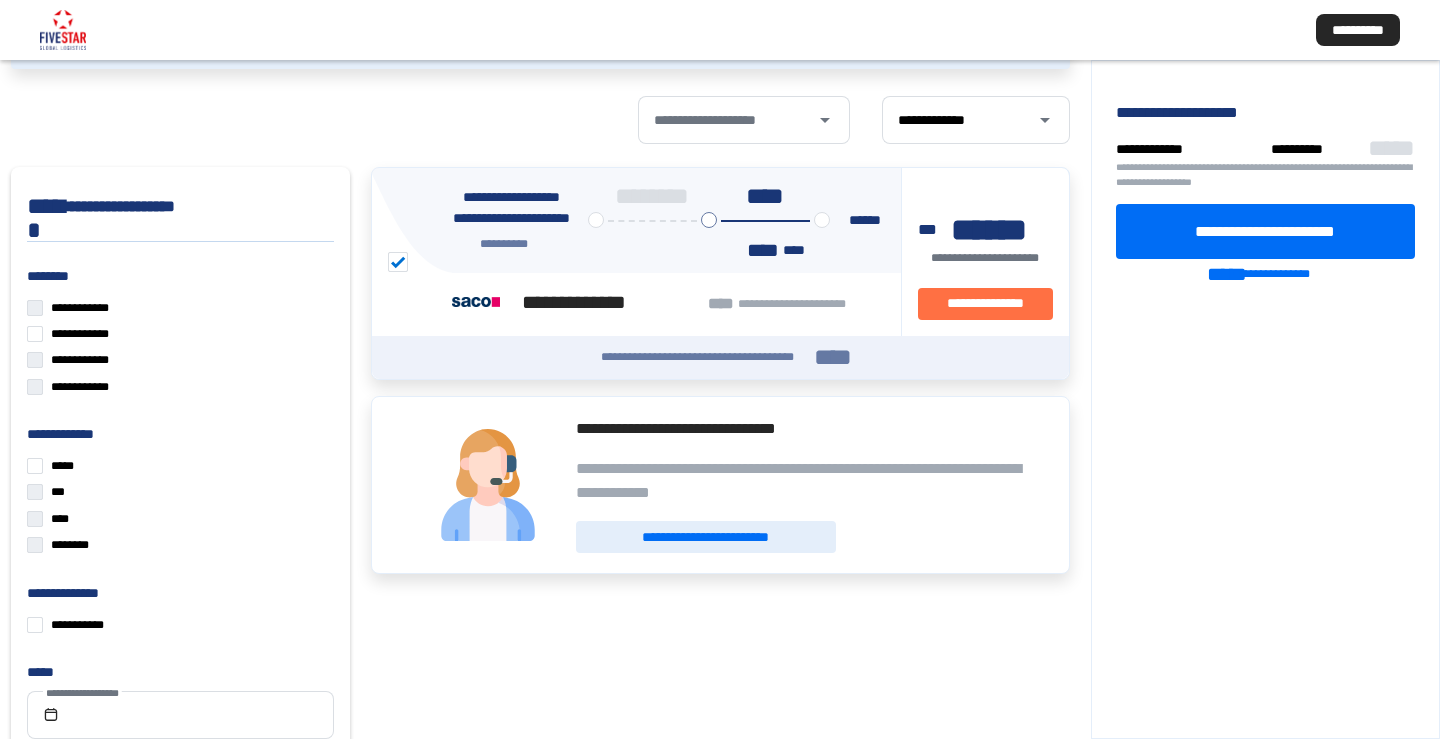 click on "**********" 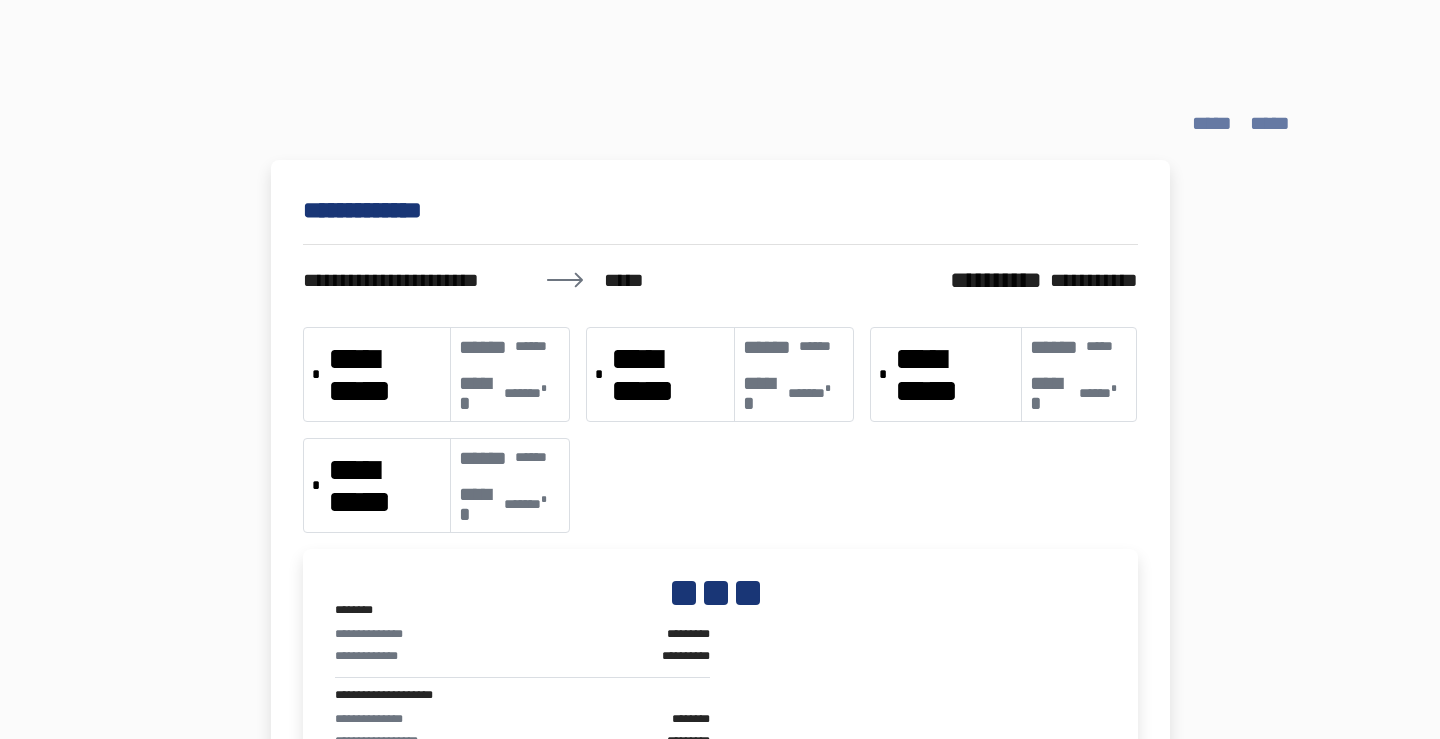 scroll, scrollTop: 0, scrollLeft: 0, axis: both 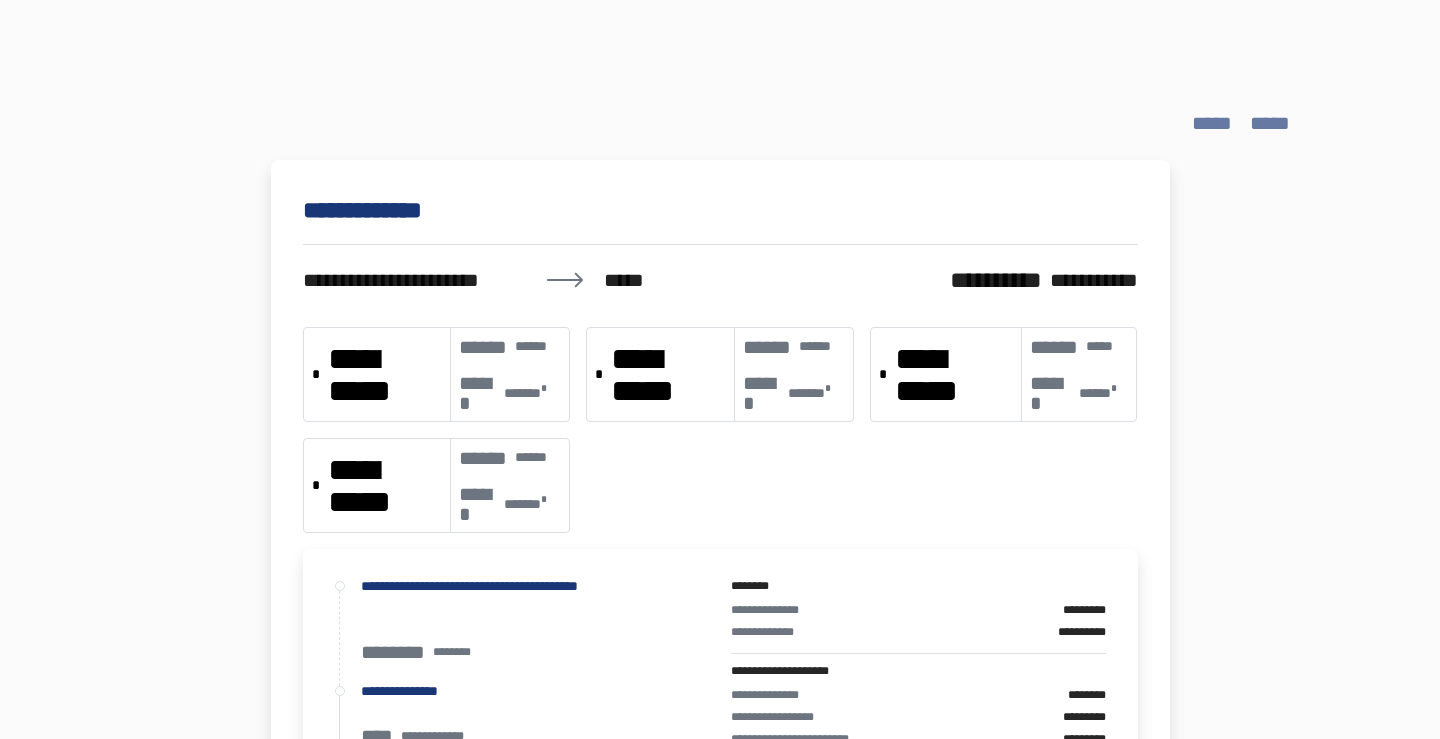 click on "*****" at bounding box center (1270, 123) 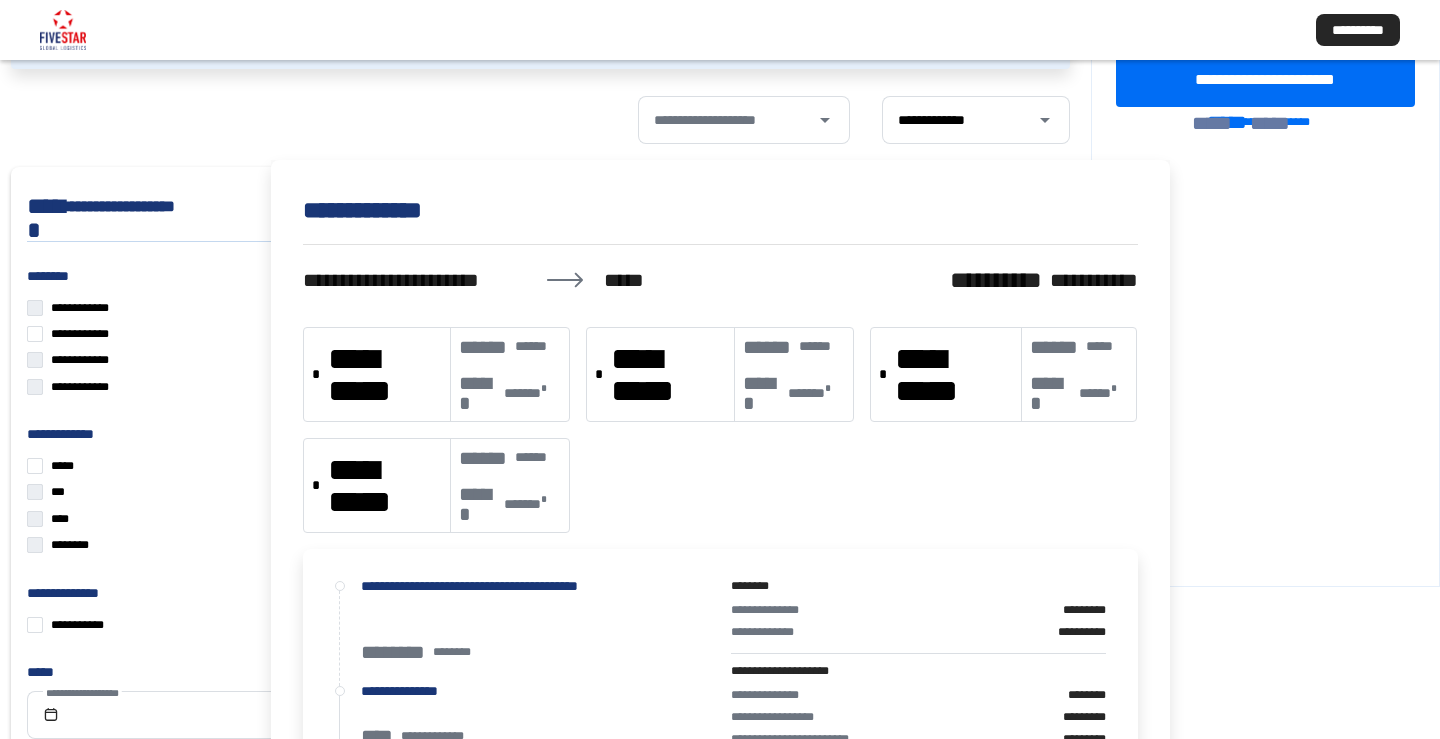scroll, scrollTop: 152, scrollLeft: 0, axis: vertical 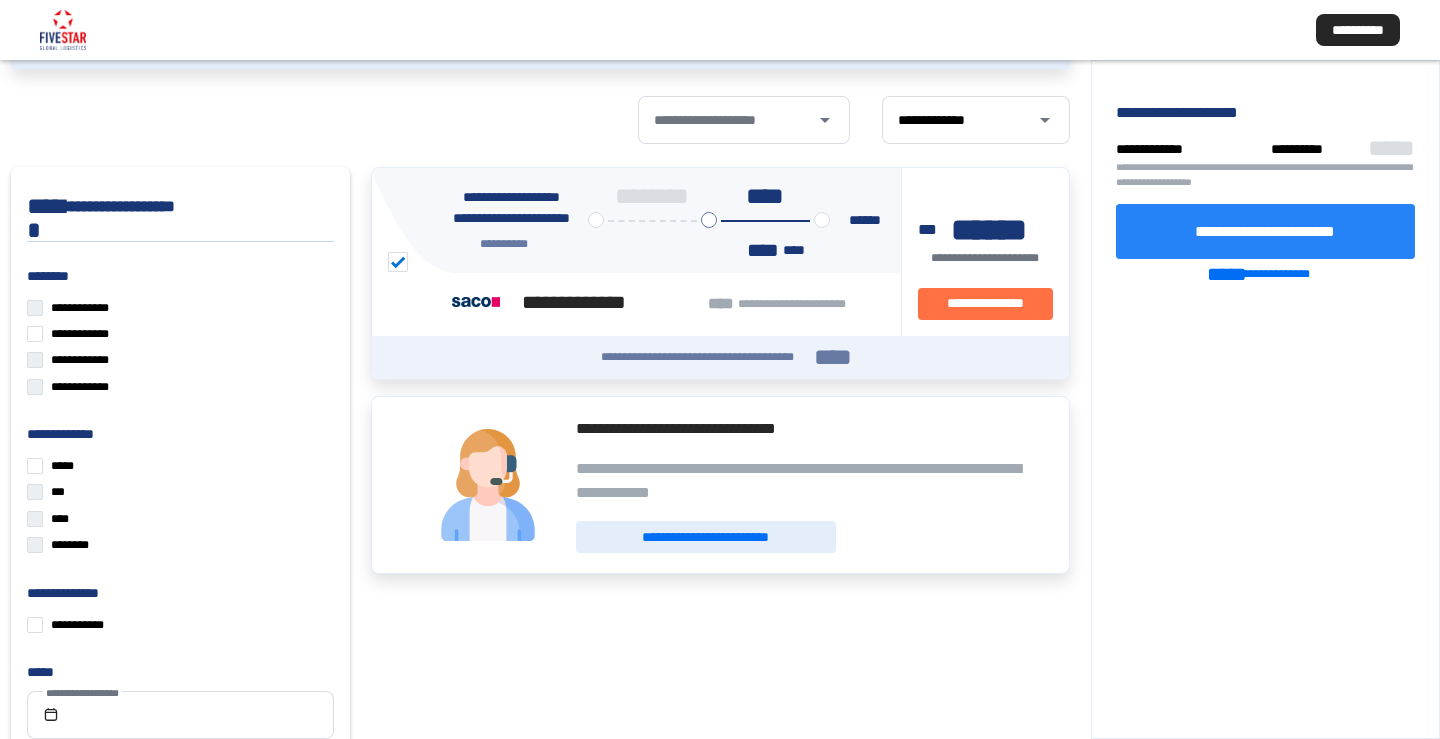click on "**********" 